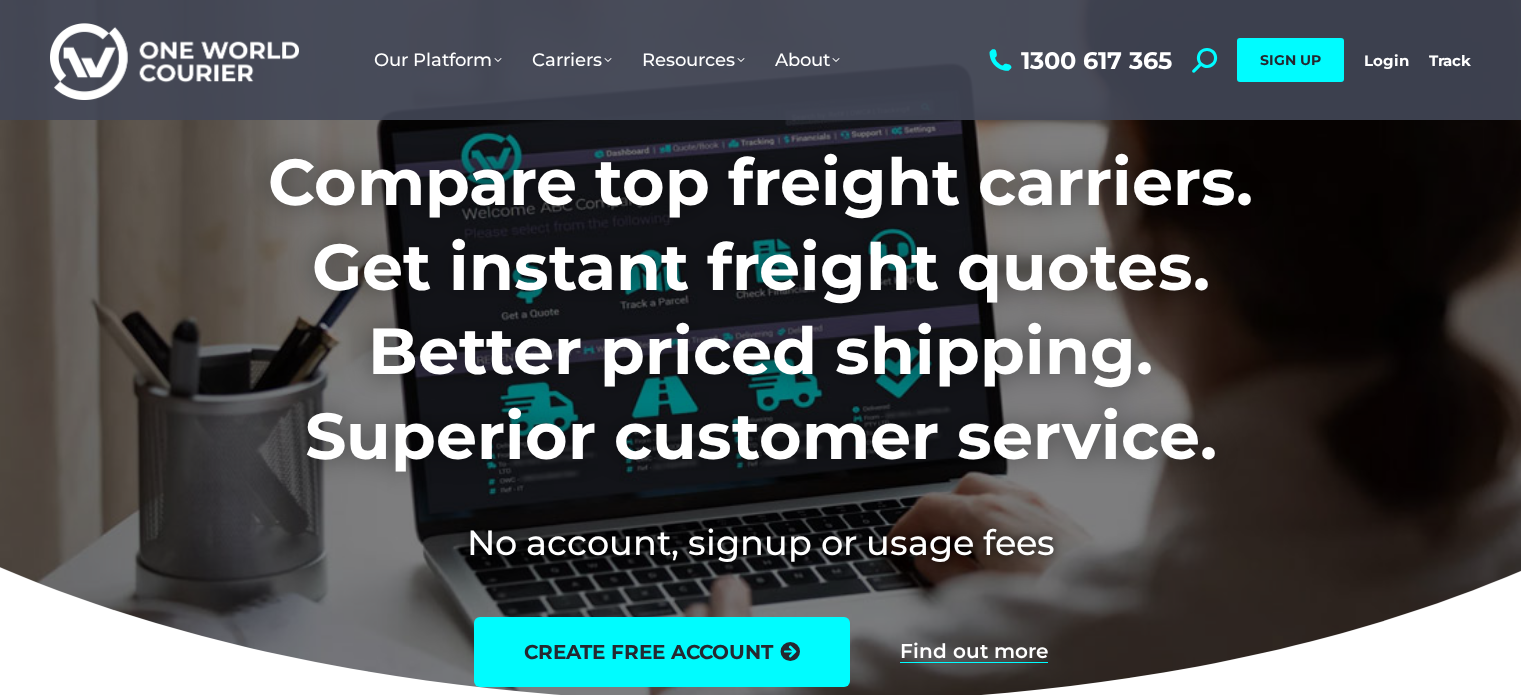 scroll, scrollTop: 0, scrollLeft: 0, axis: both 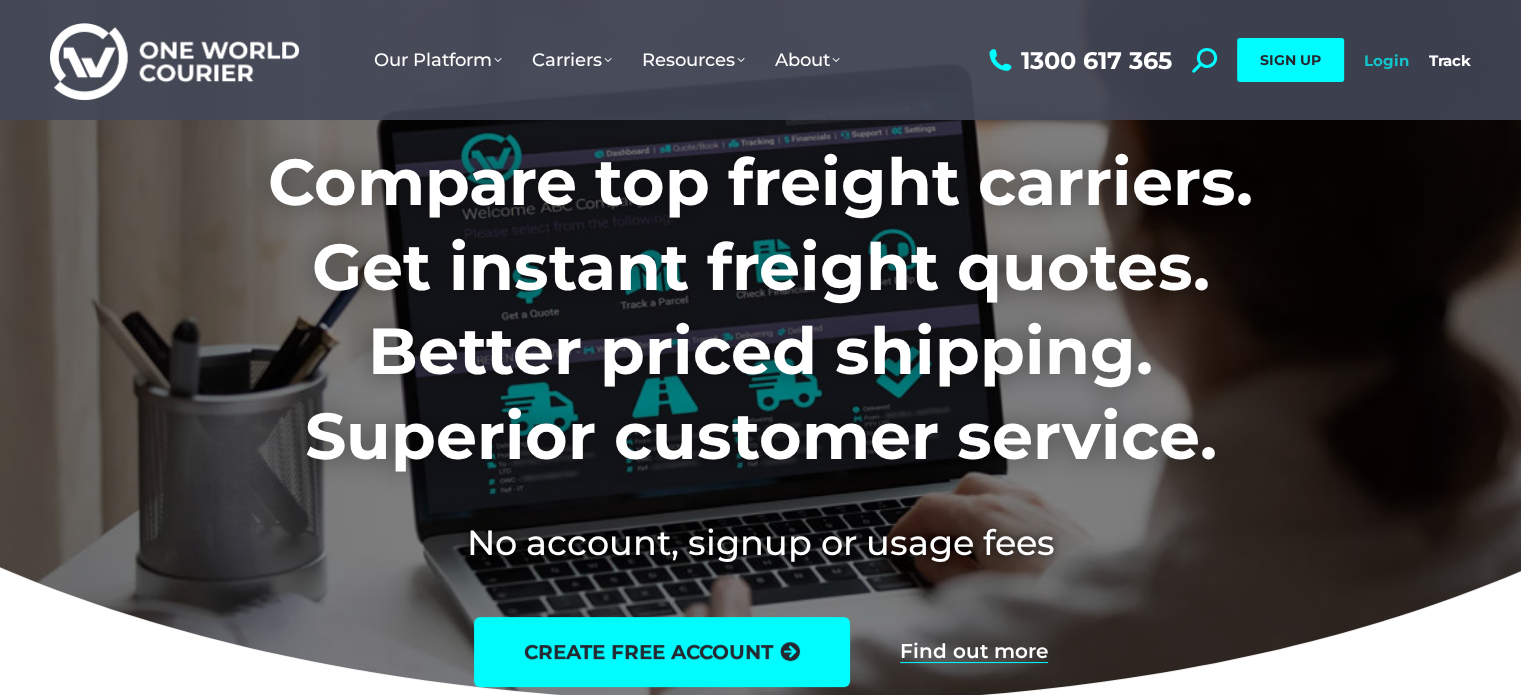click on "Login" at bounding box center [1386, 60] 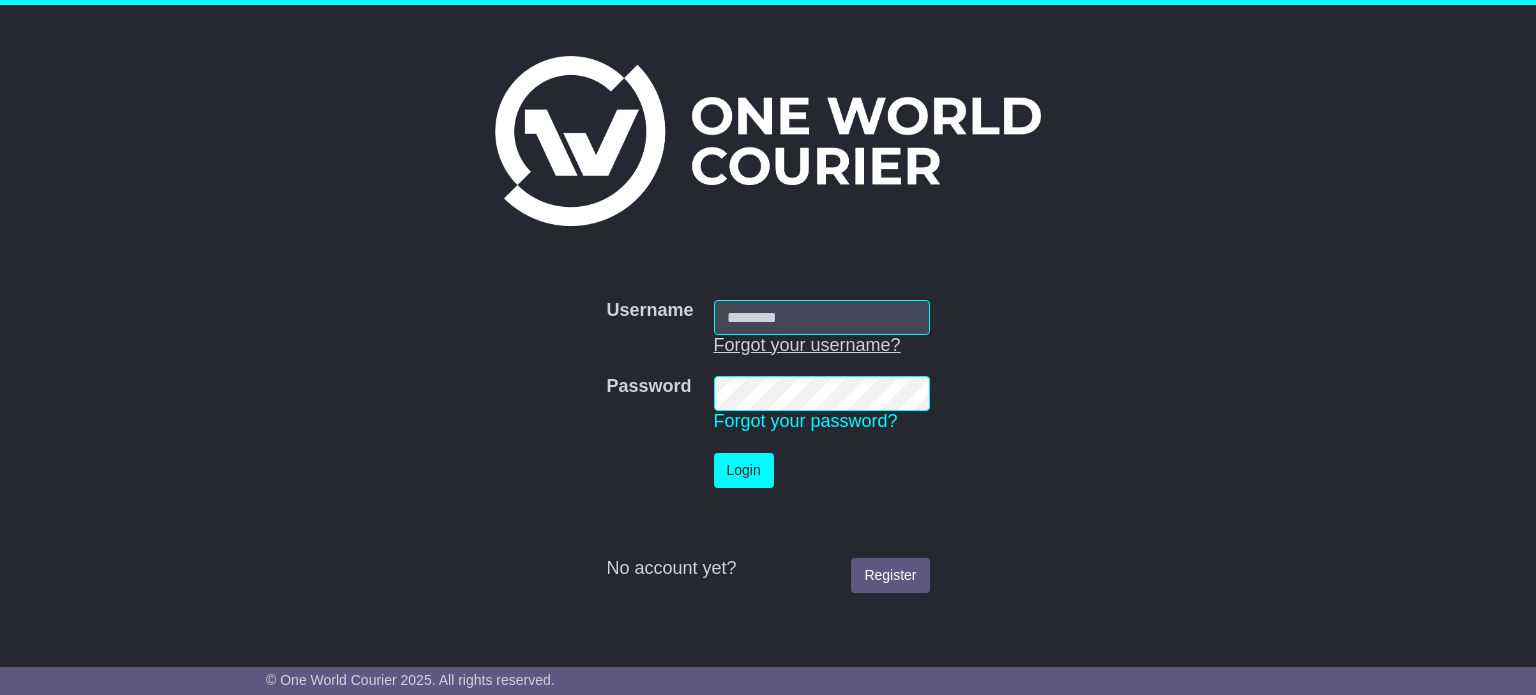 scroll, scrollTop: 0, scrollLeft: 0, axis: both 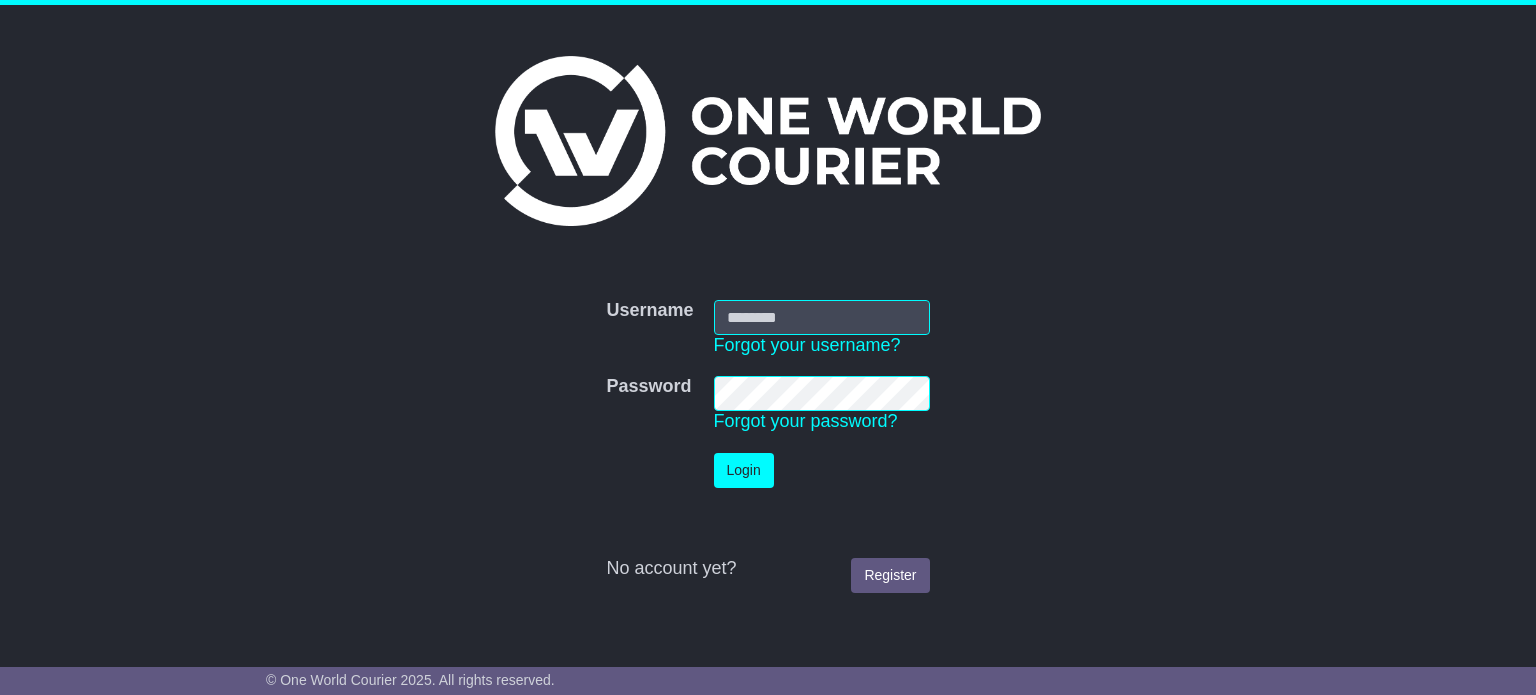 click on "Username" at bounding box center (822, 317) 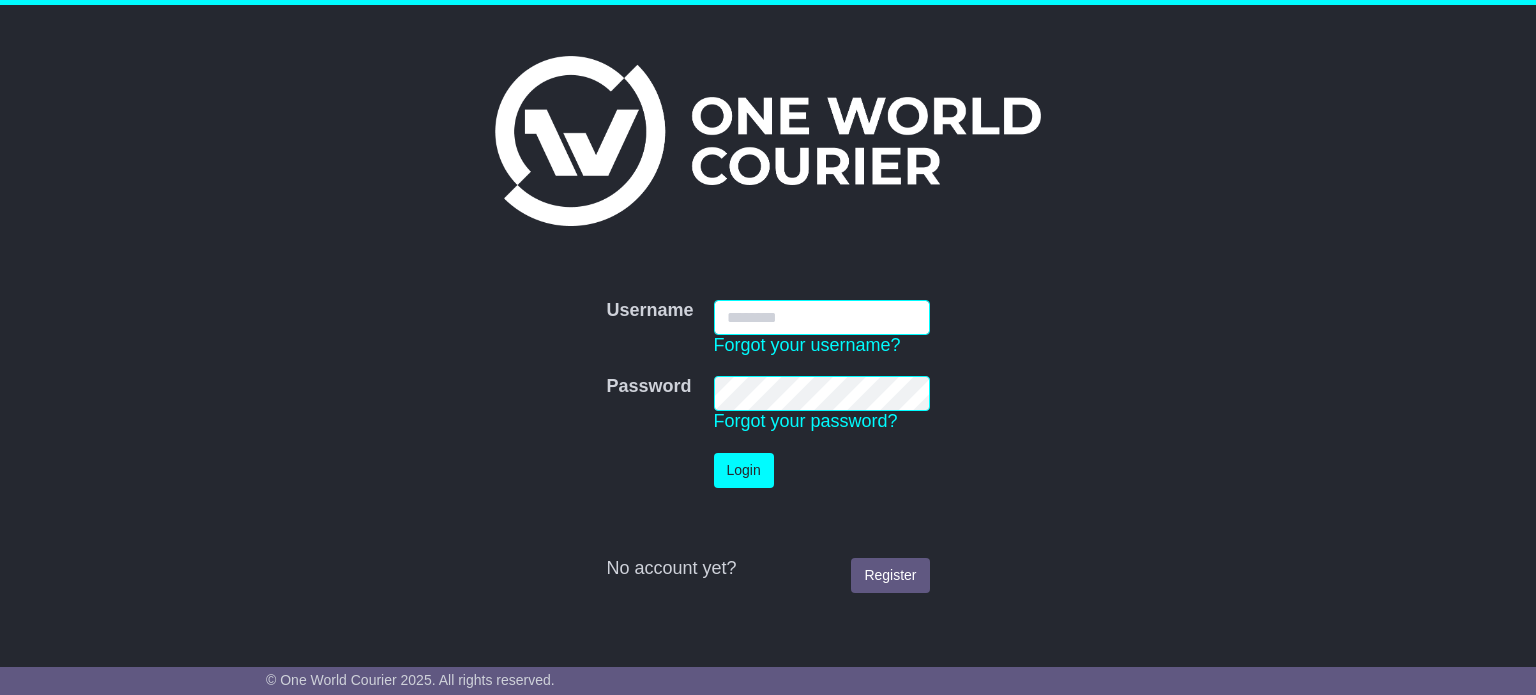 type on "**********" 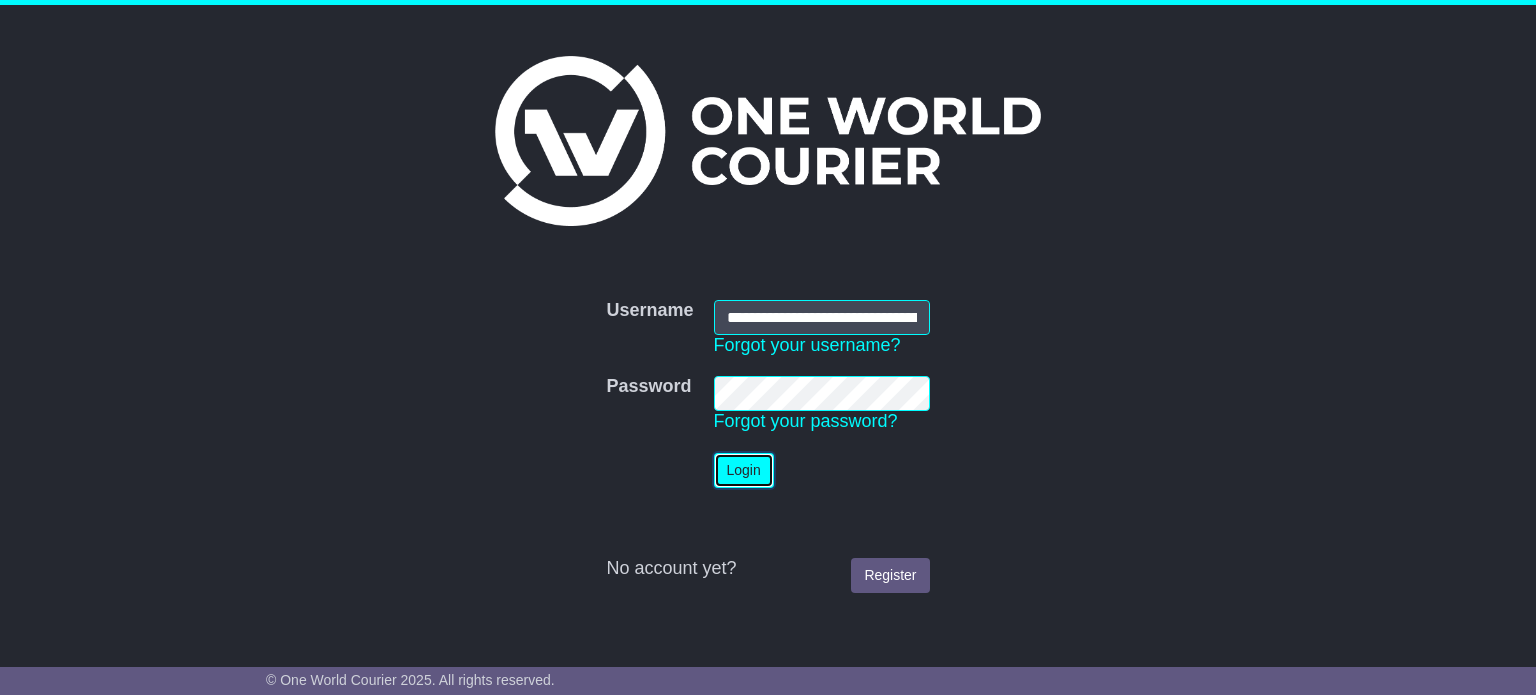 click on "Login" at bounding box center (744, 470) 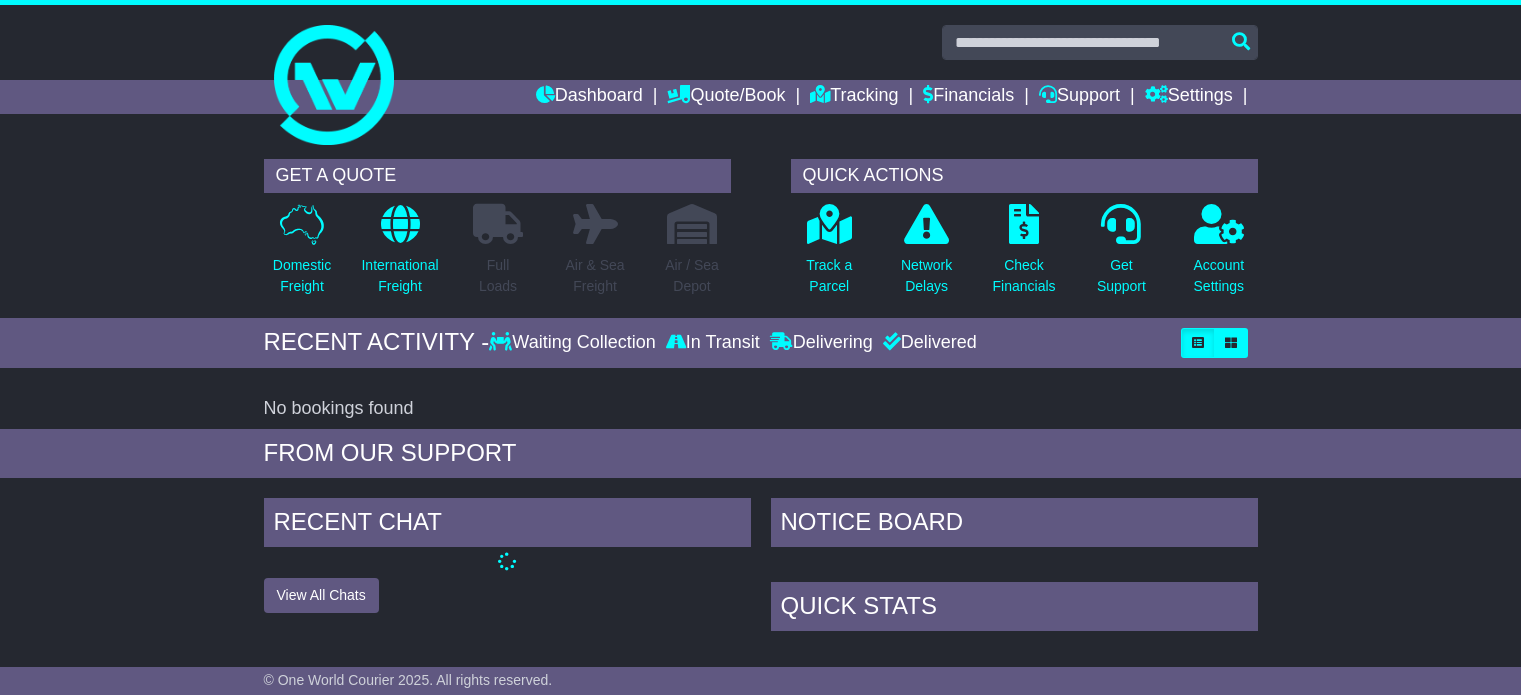 scroll, scrollTop: 0, scrollLeft: 0, axis: both 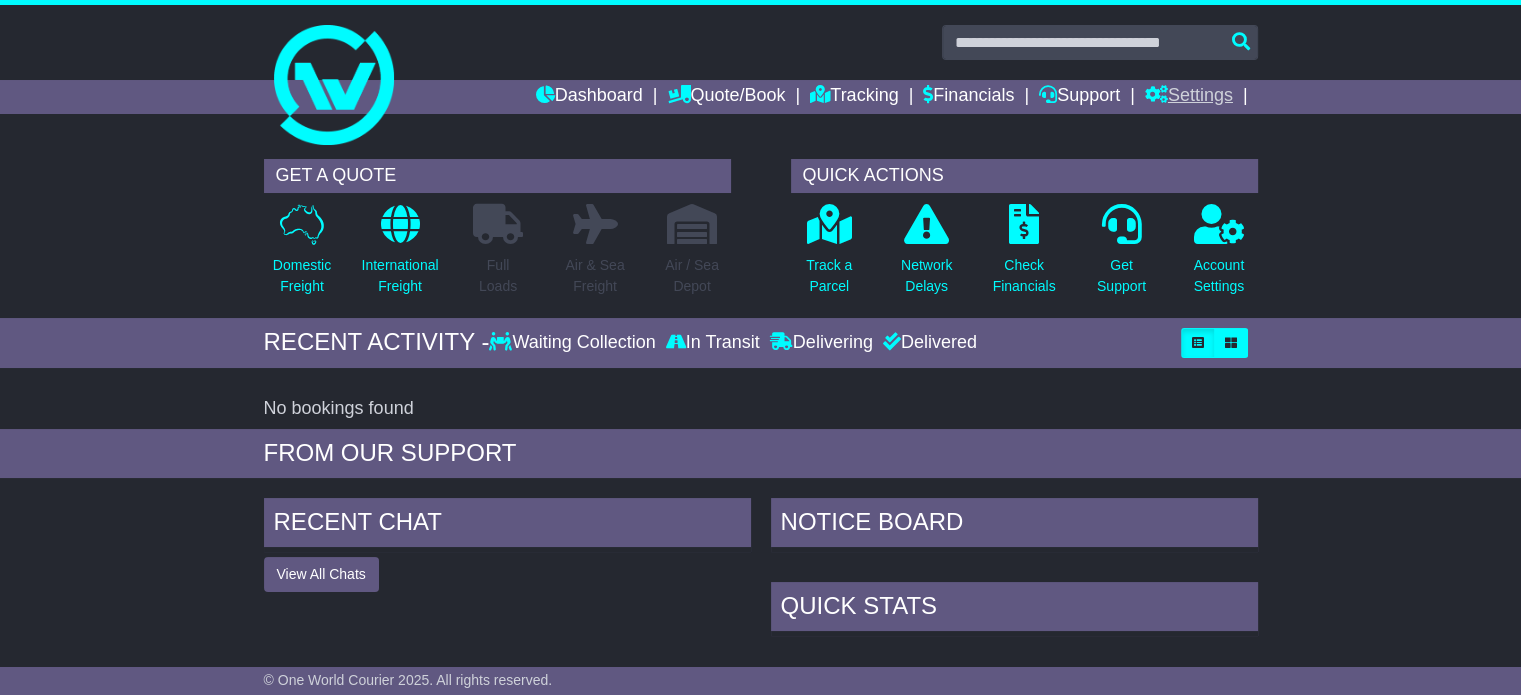 click on "Settings" at bounding box center (1189, 97) 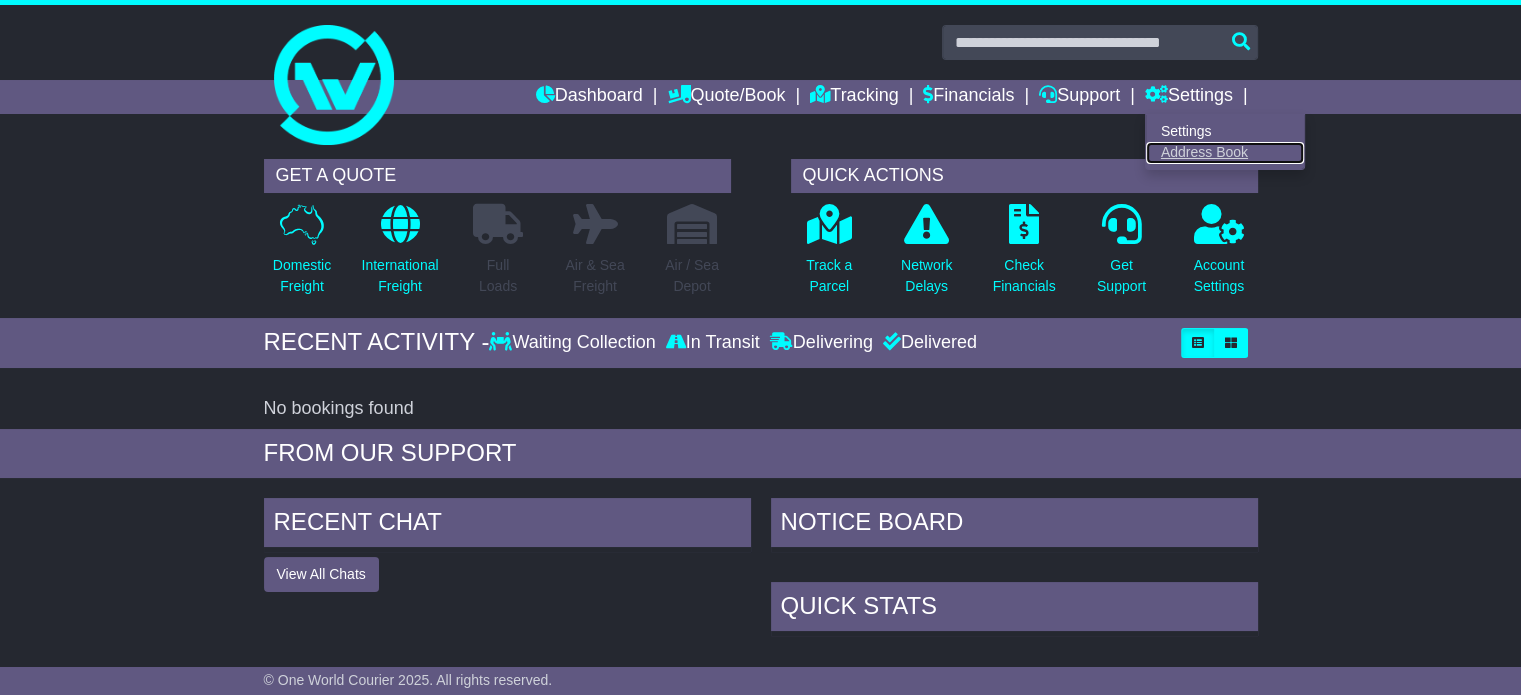 click on "Address Book" at bounding box center [1225, 153] 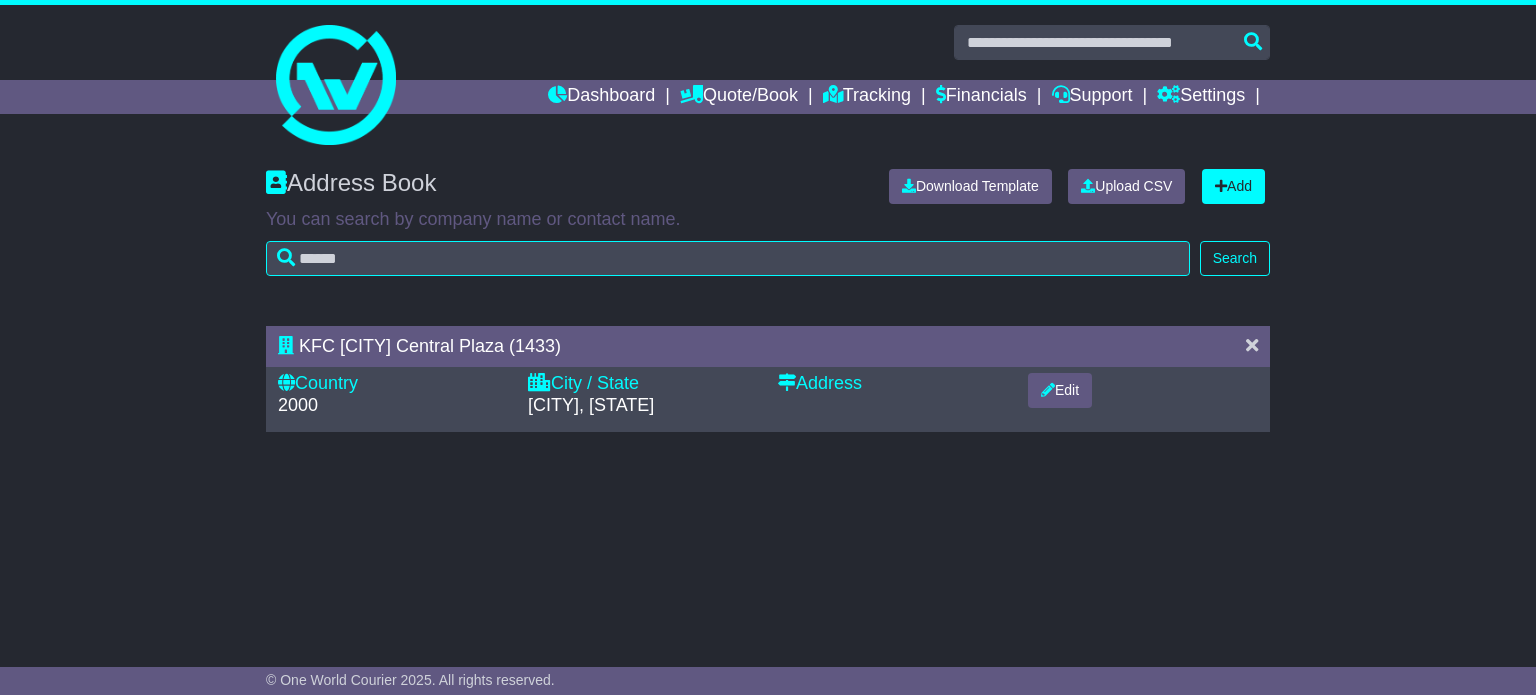 scroll, scrollTop: 0, scrollLeft: 0, axis: both 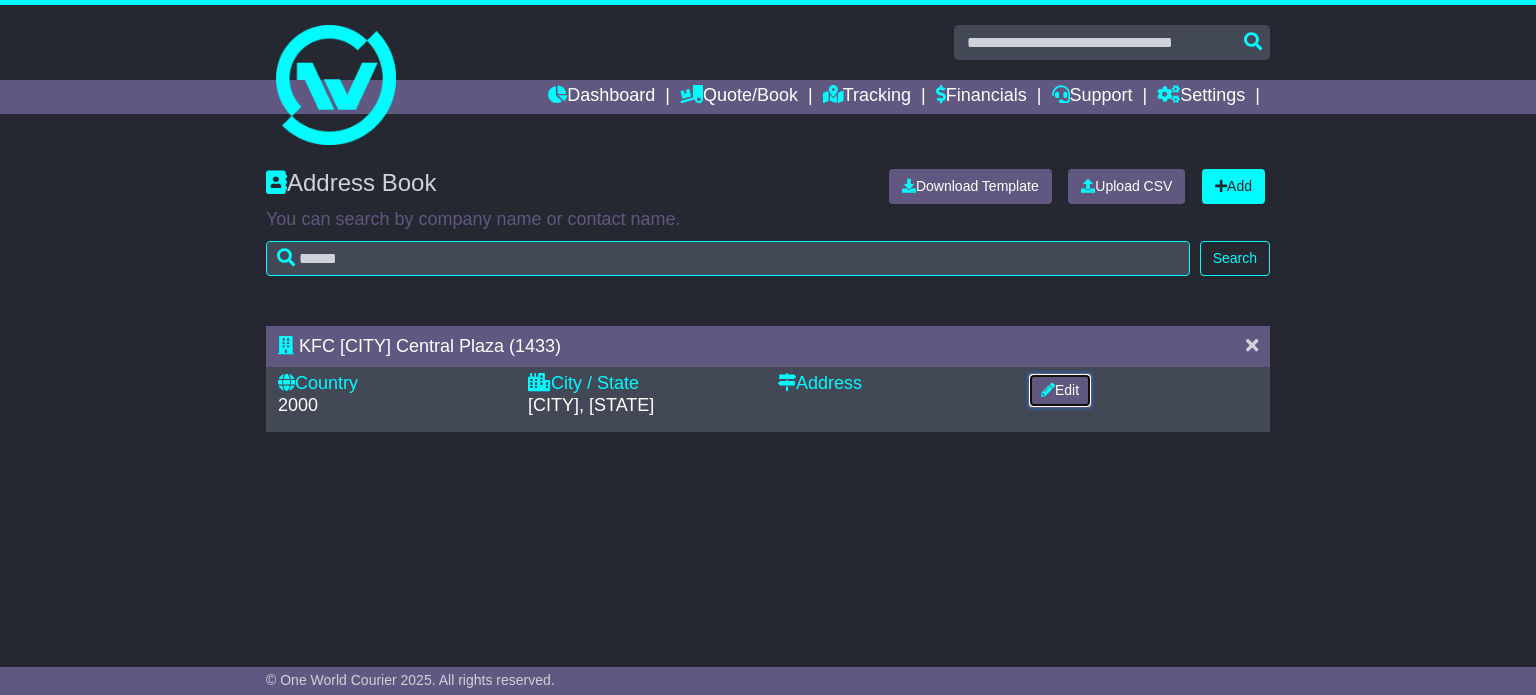 click on "Edit" at bounding box center (1060, 390) 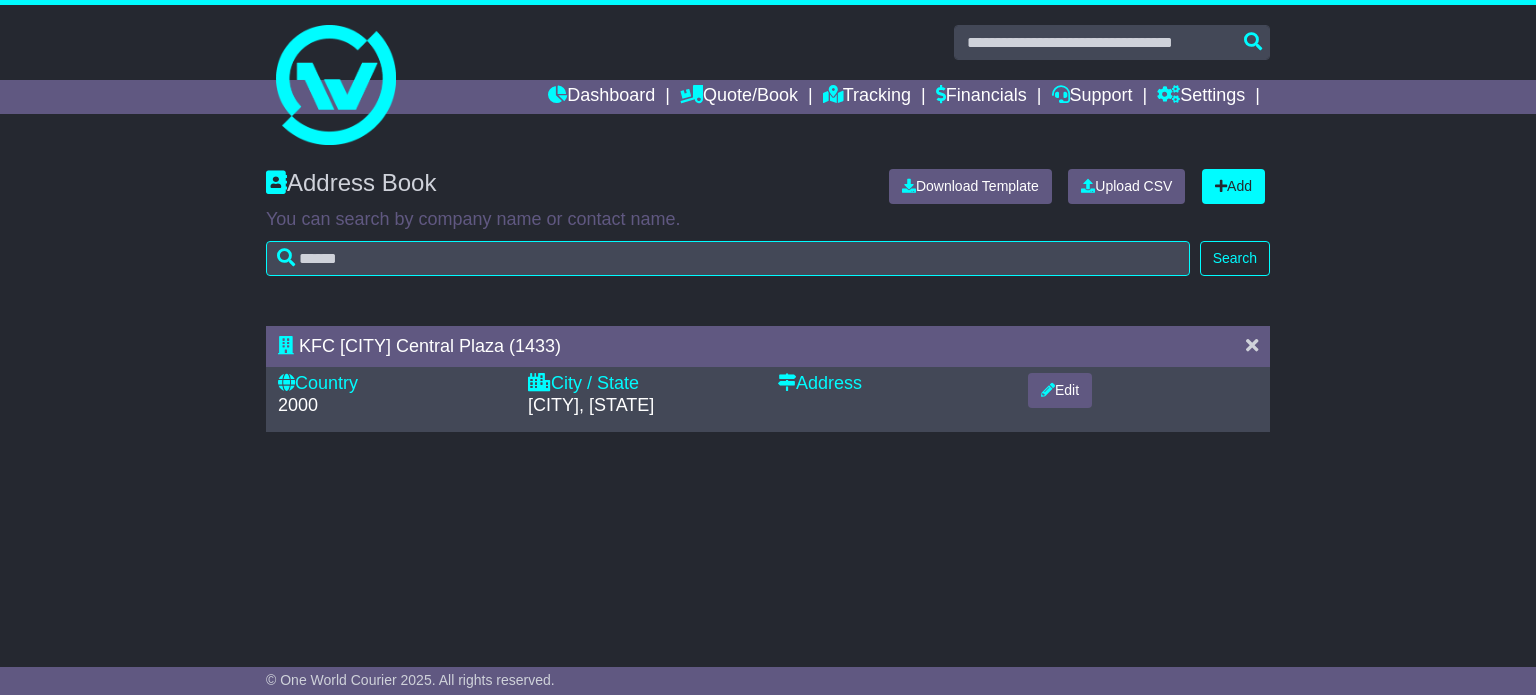 select on "**********" 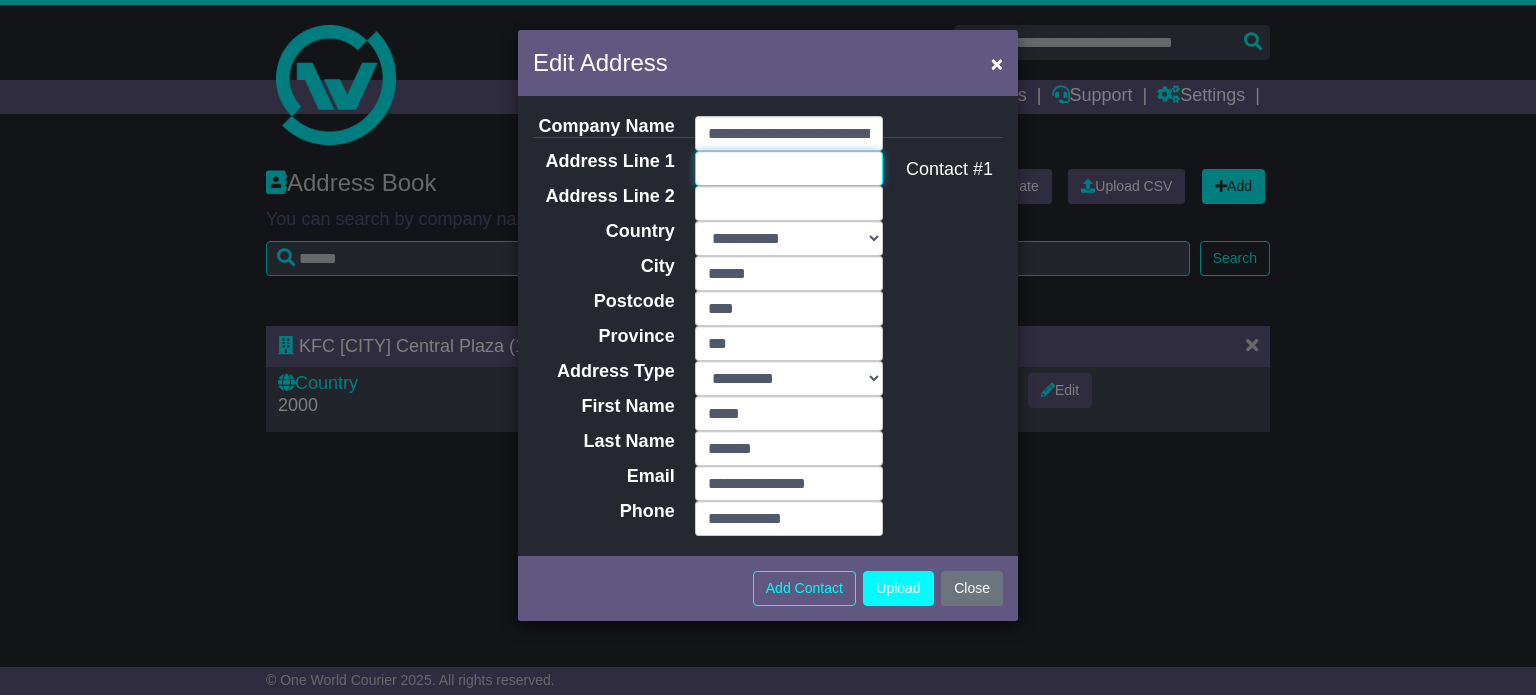click on "Address Line 1" at bounding box center [789, 168] 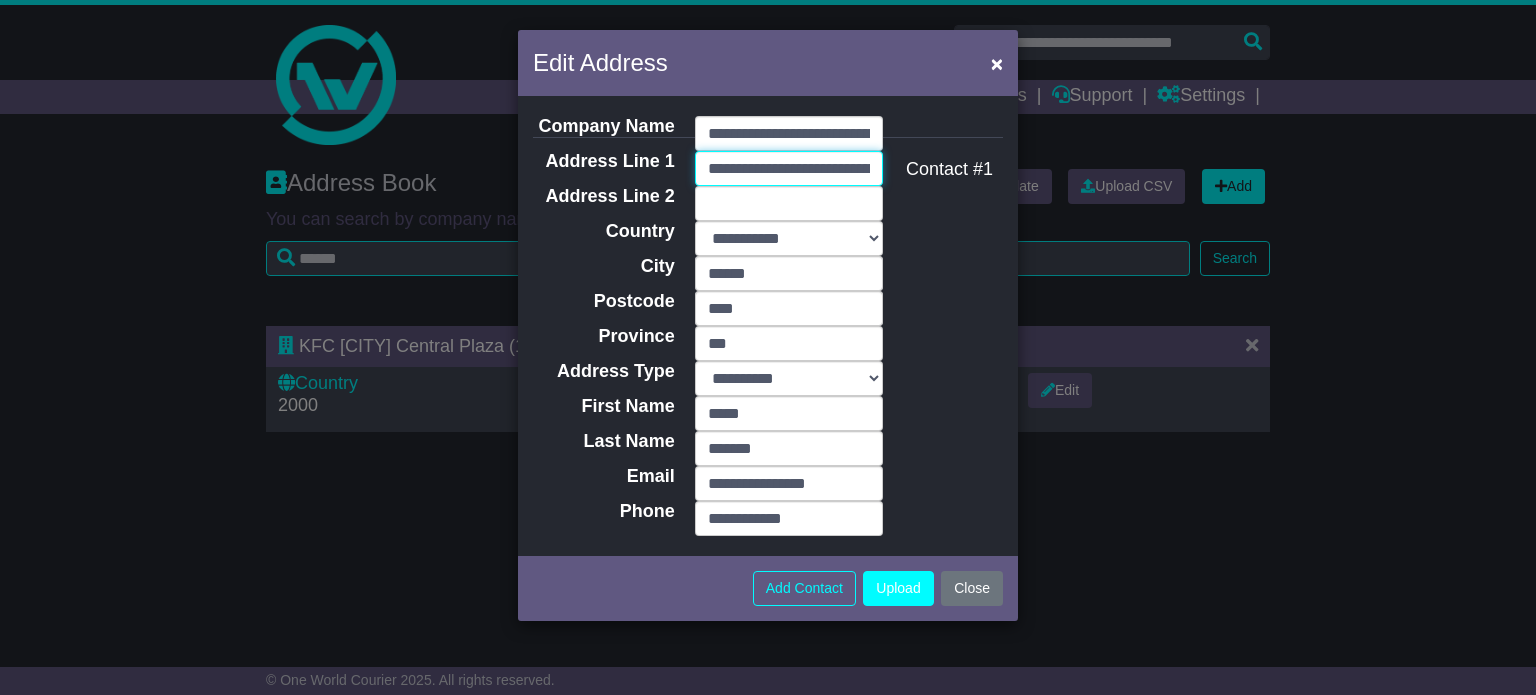 scroll, scrollTop: 0, scrollLeft: 78, axis: horizontal 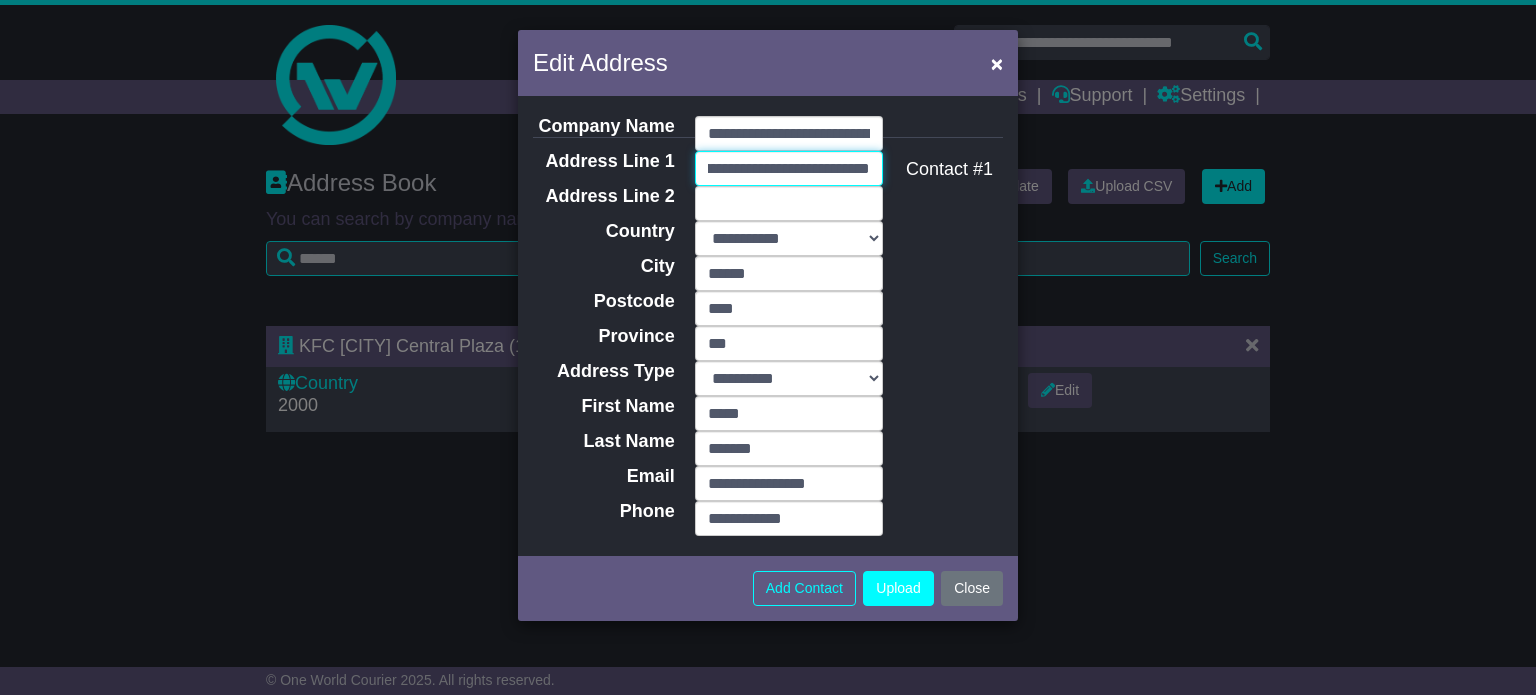 type on "**********" 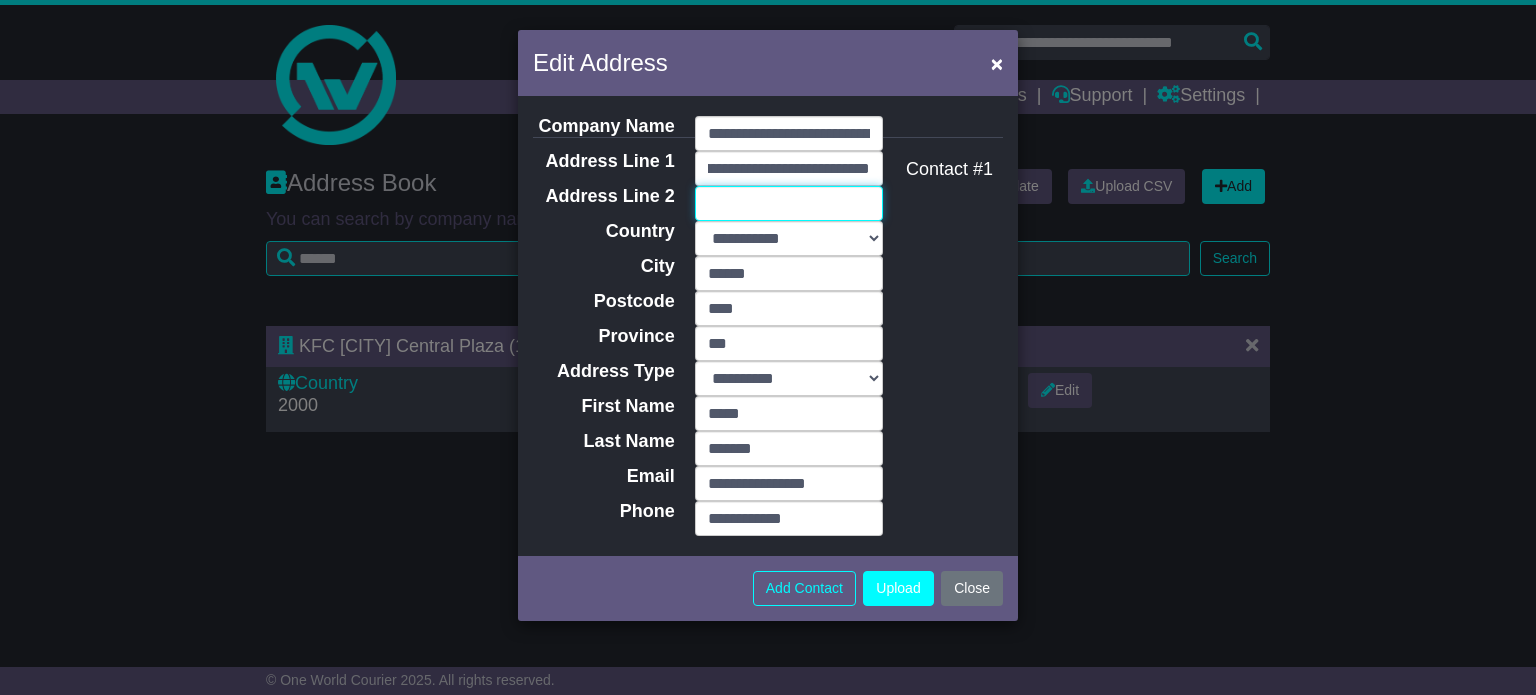 scroll, scrollTop: 0, scrollLeft: 0, axis: both 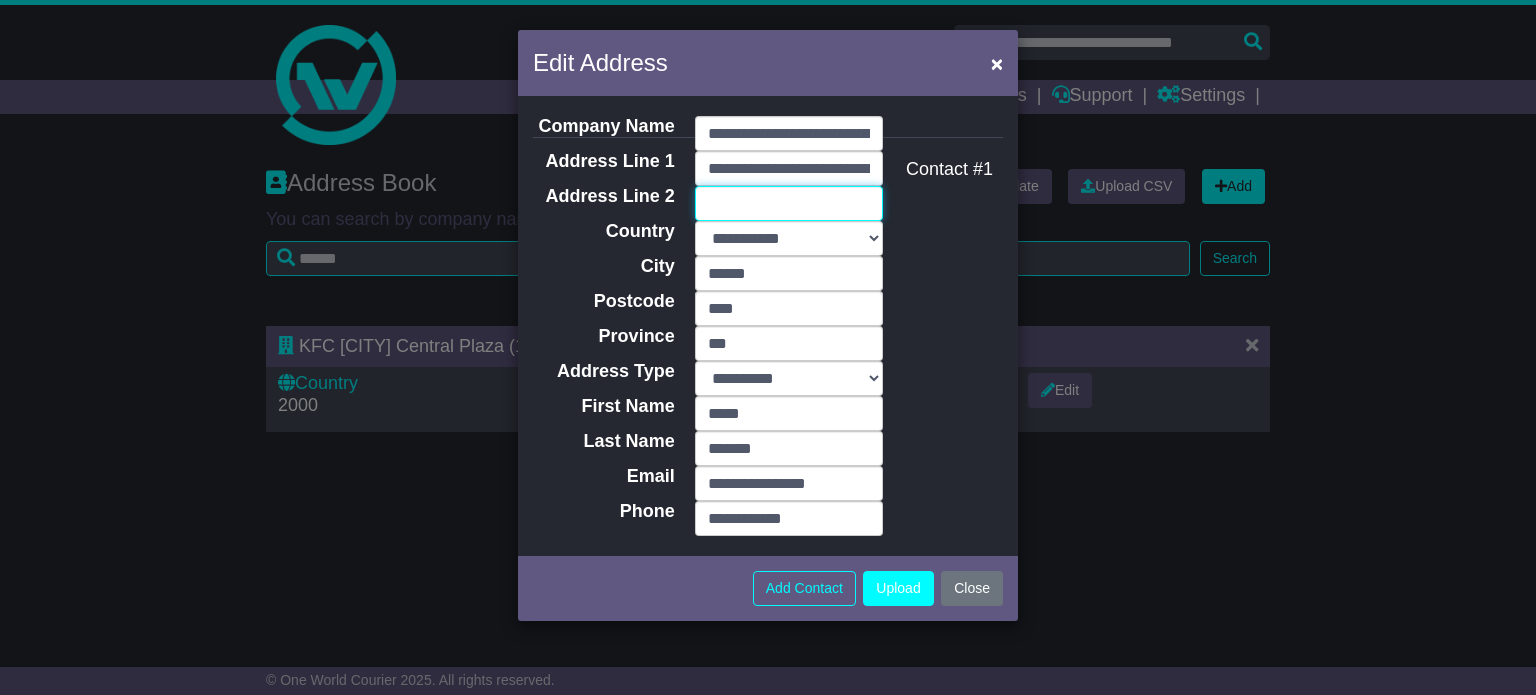 click on "Address Line 2" at bounding box center (789, 203) 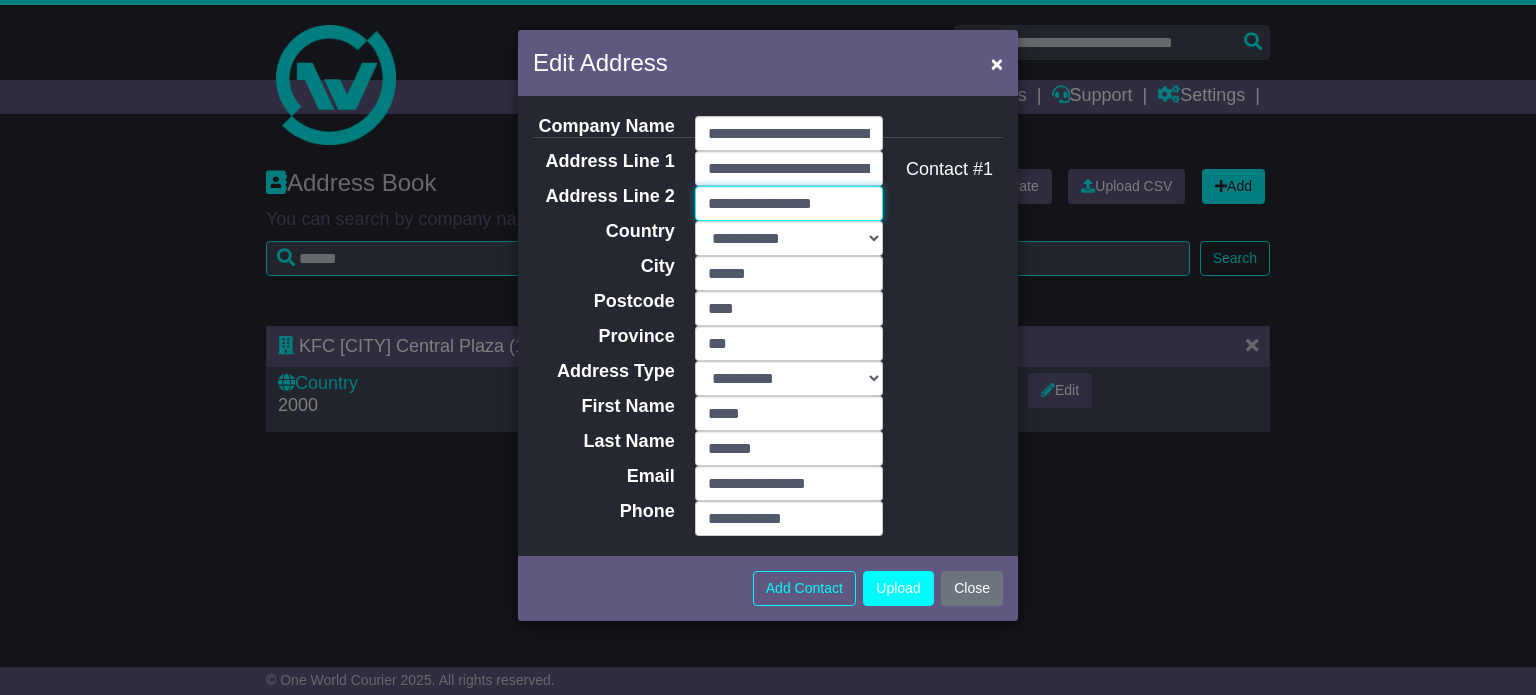 type on "**********" 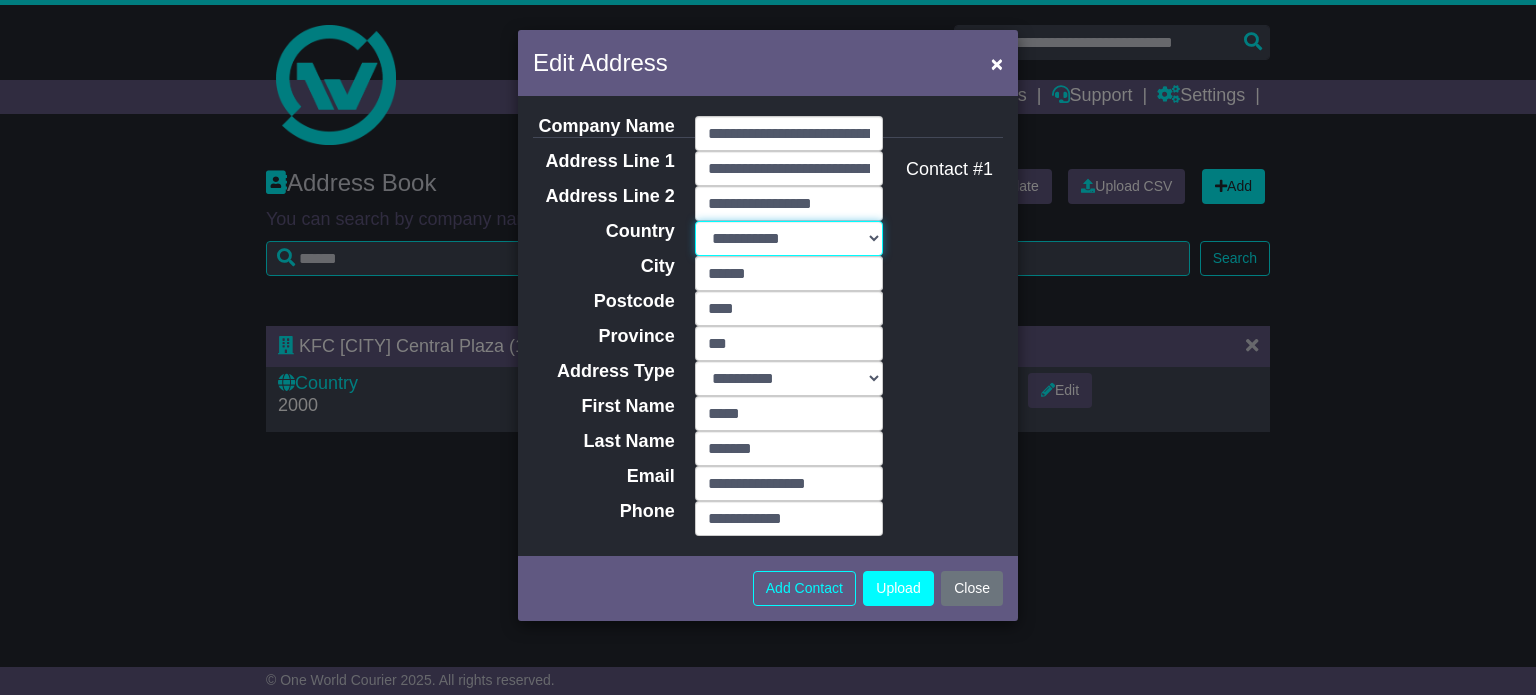 click on "**********" at bounding box center [789, 238] 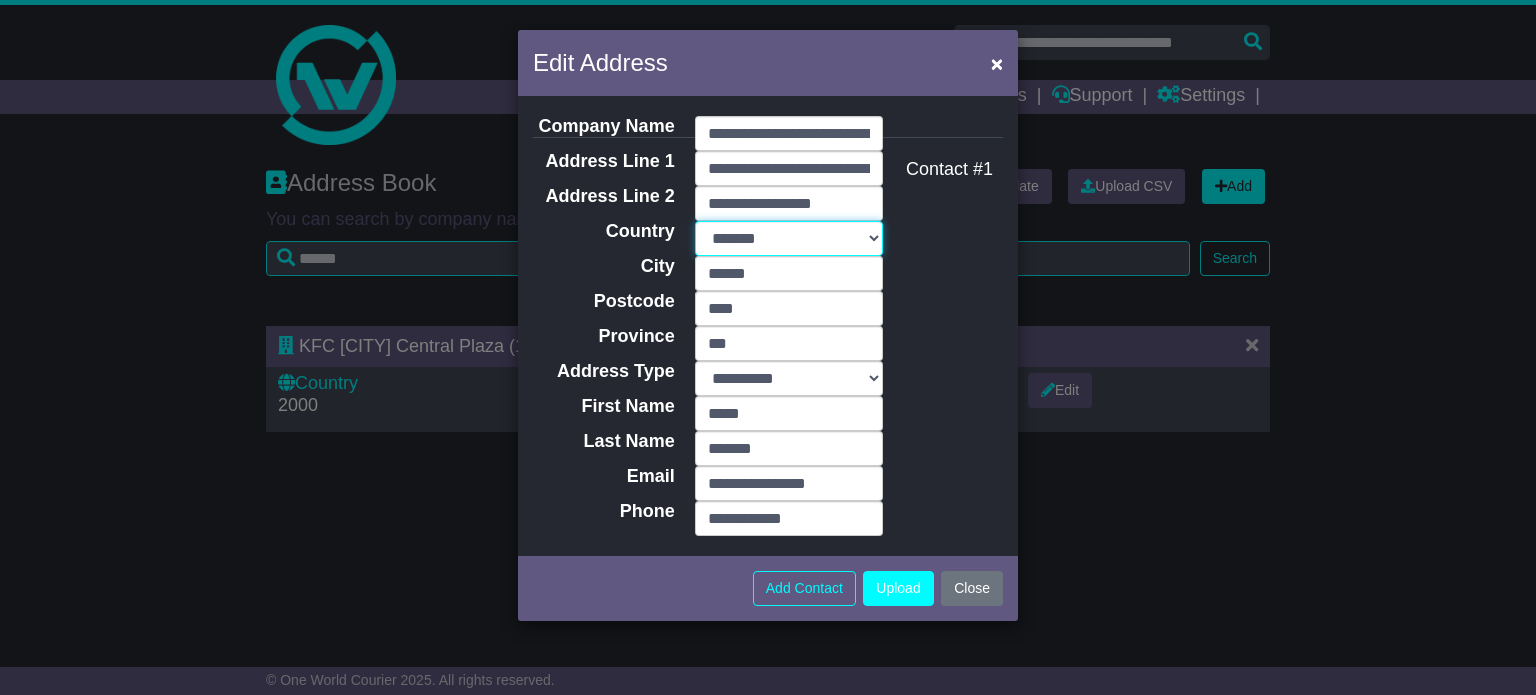 click on "**********" at bounding box center [789, 238] 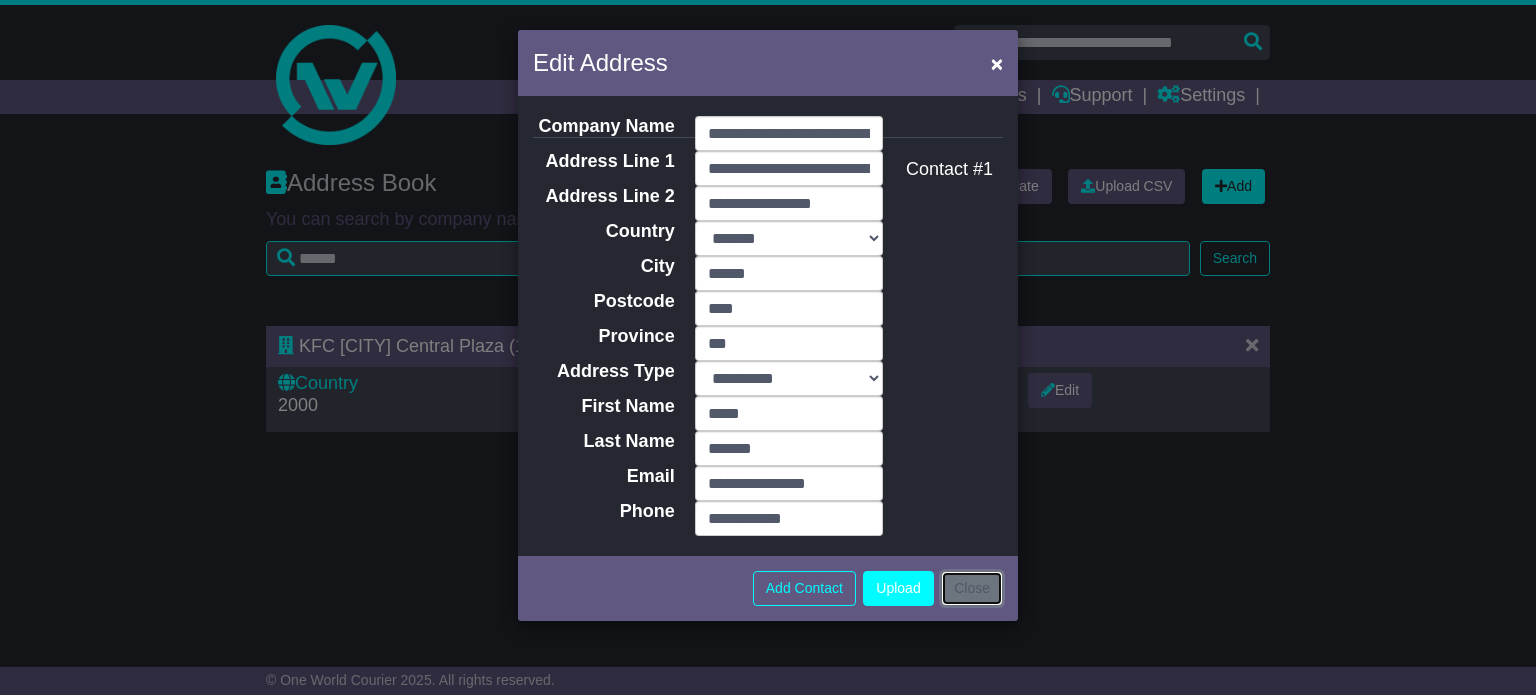 click on "Close" at bounding box center (972, 588) 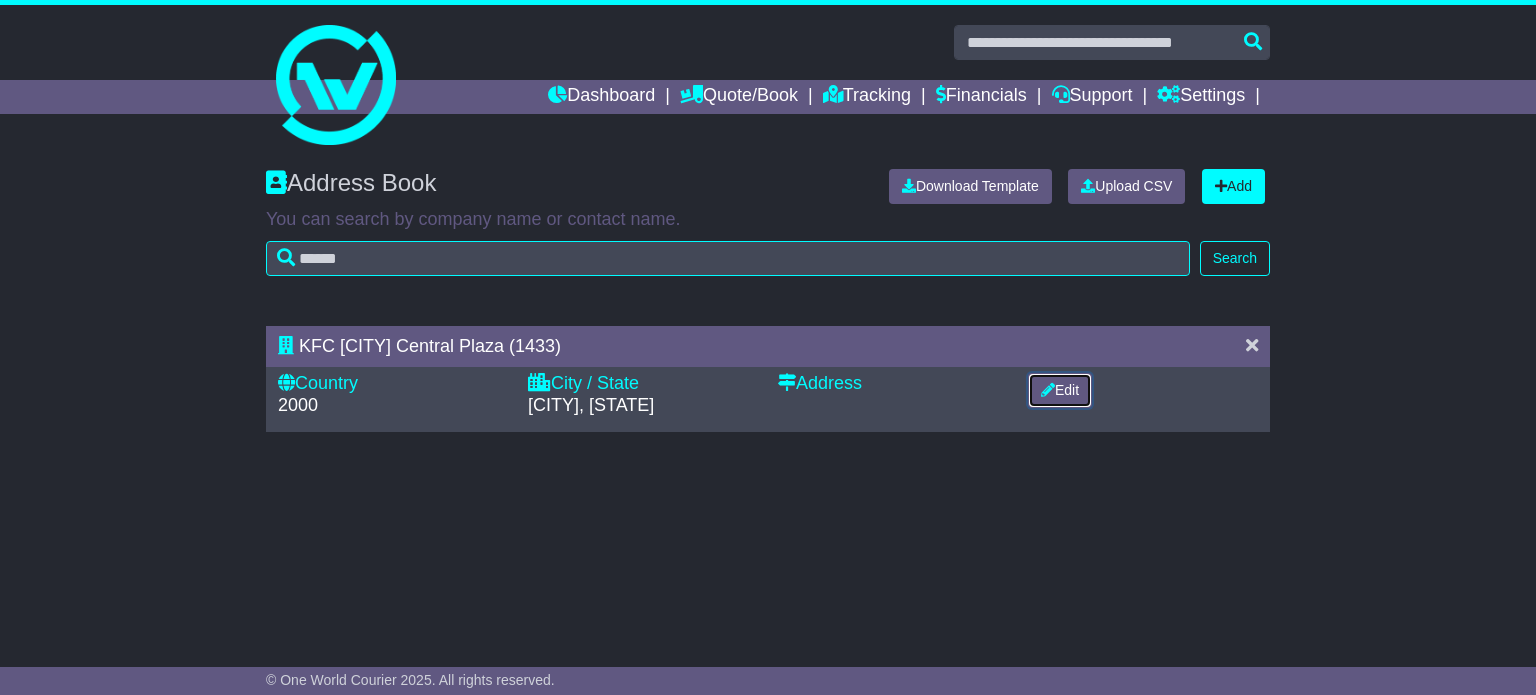 click on "Edit" at bounding box center [1060, 390] 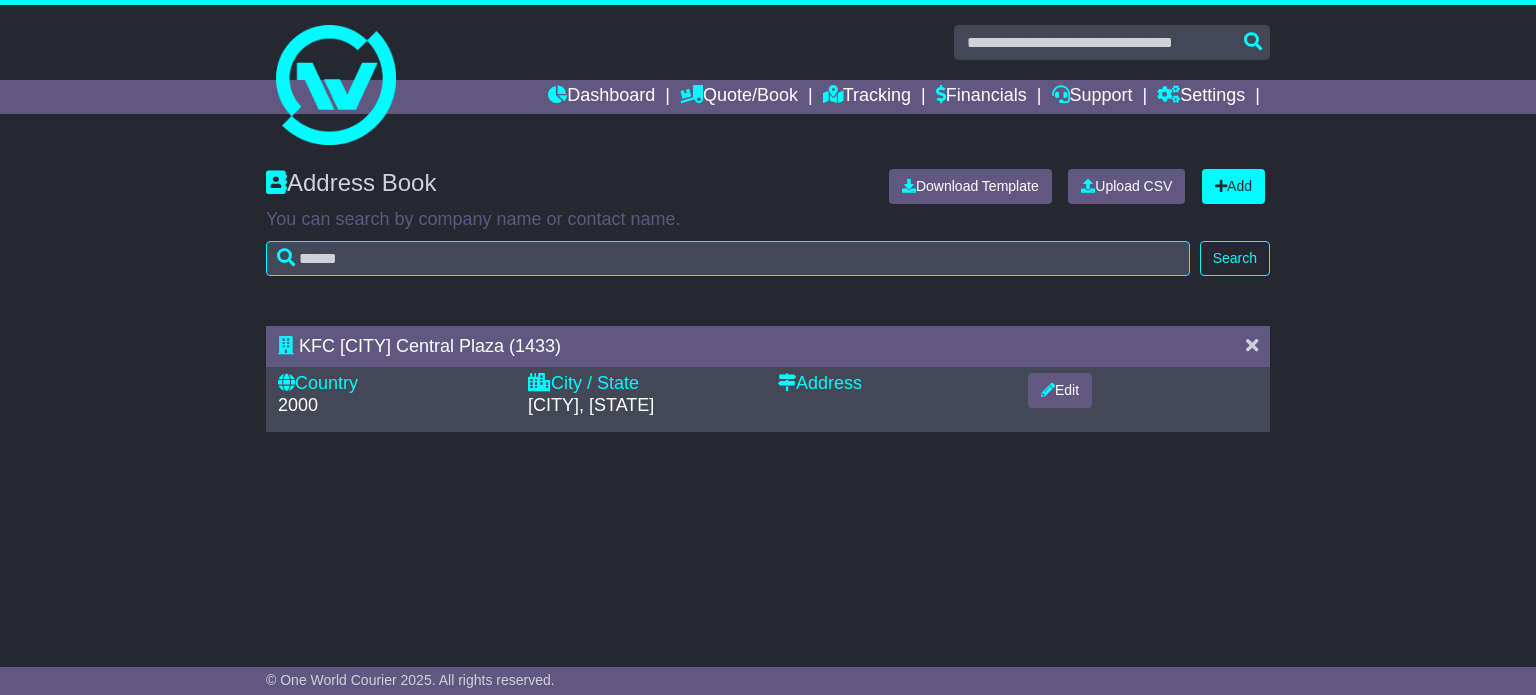 select on "**********" 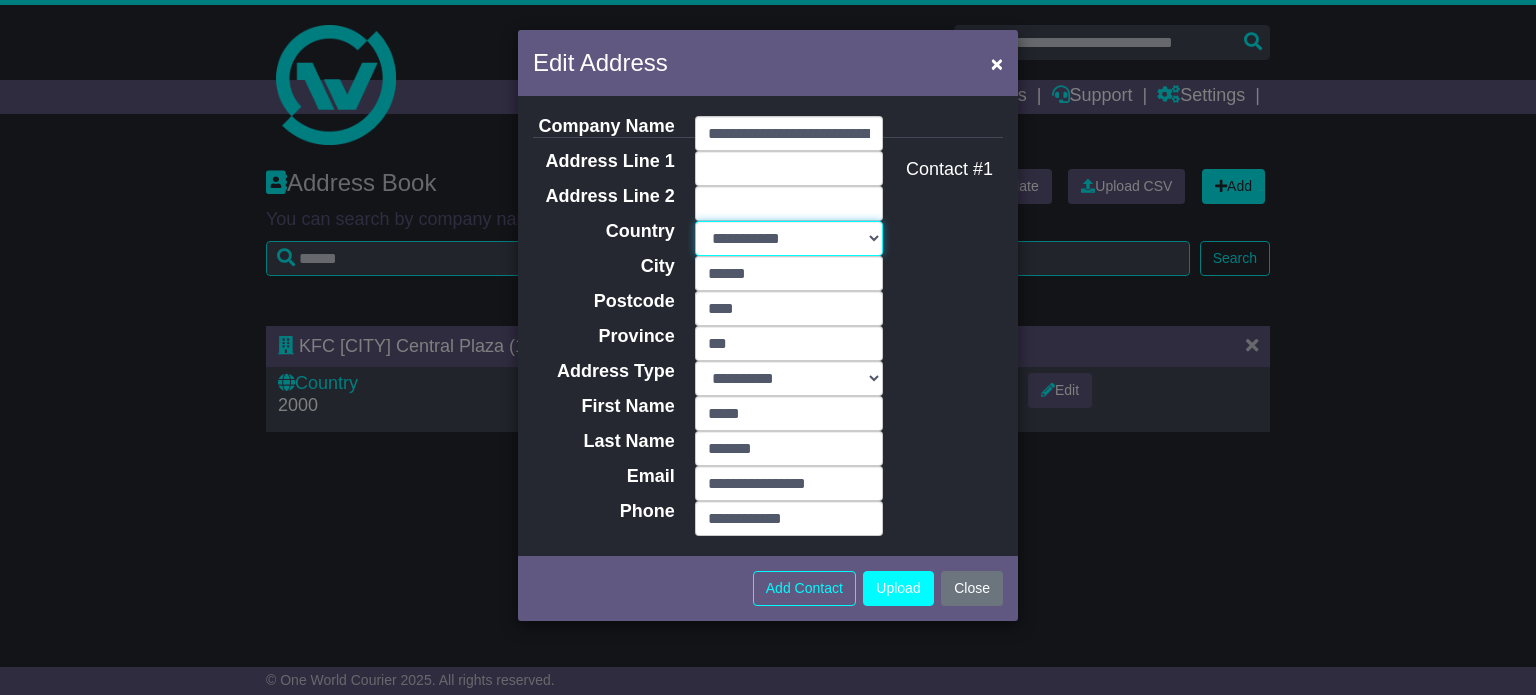 click on "**********" at bounding box center (789, 238) 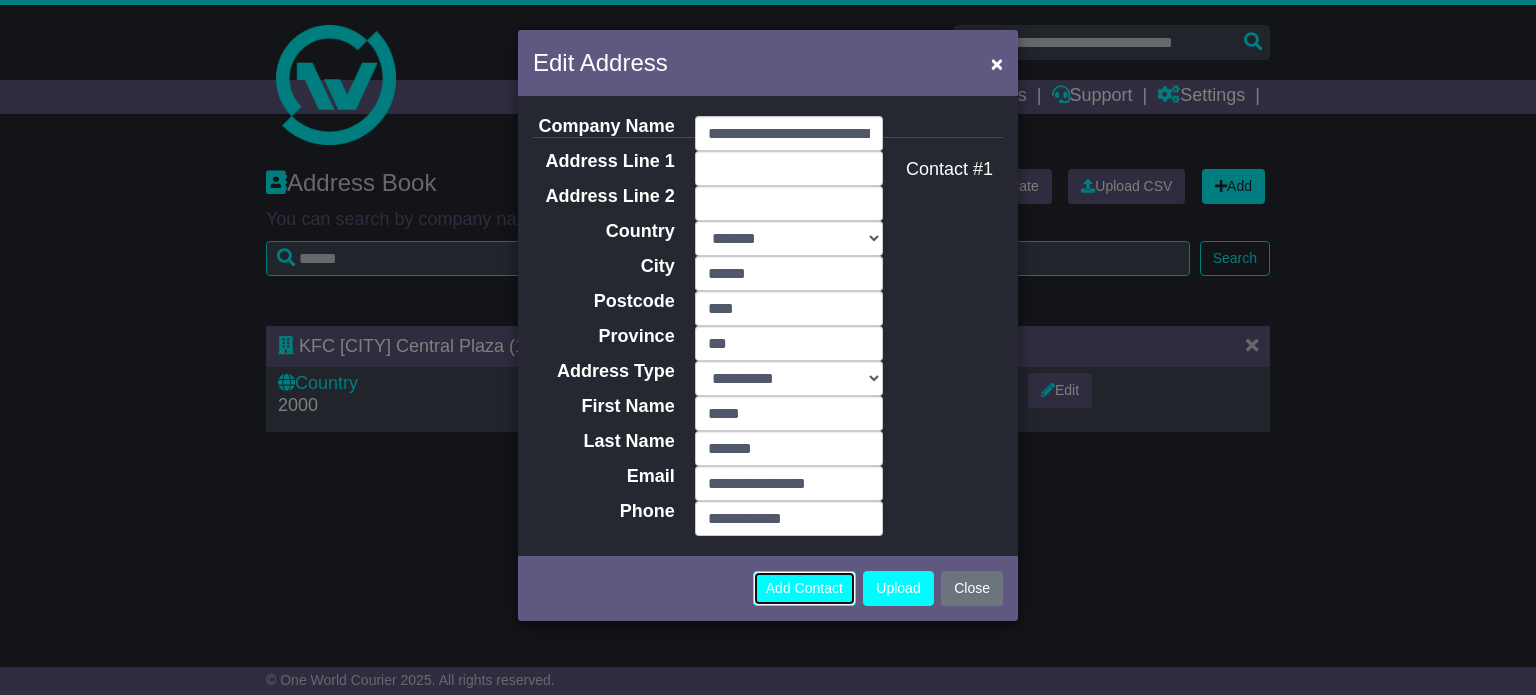 click on "Add Contact" at bounding box center (804, 588) 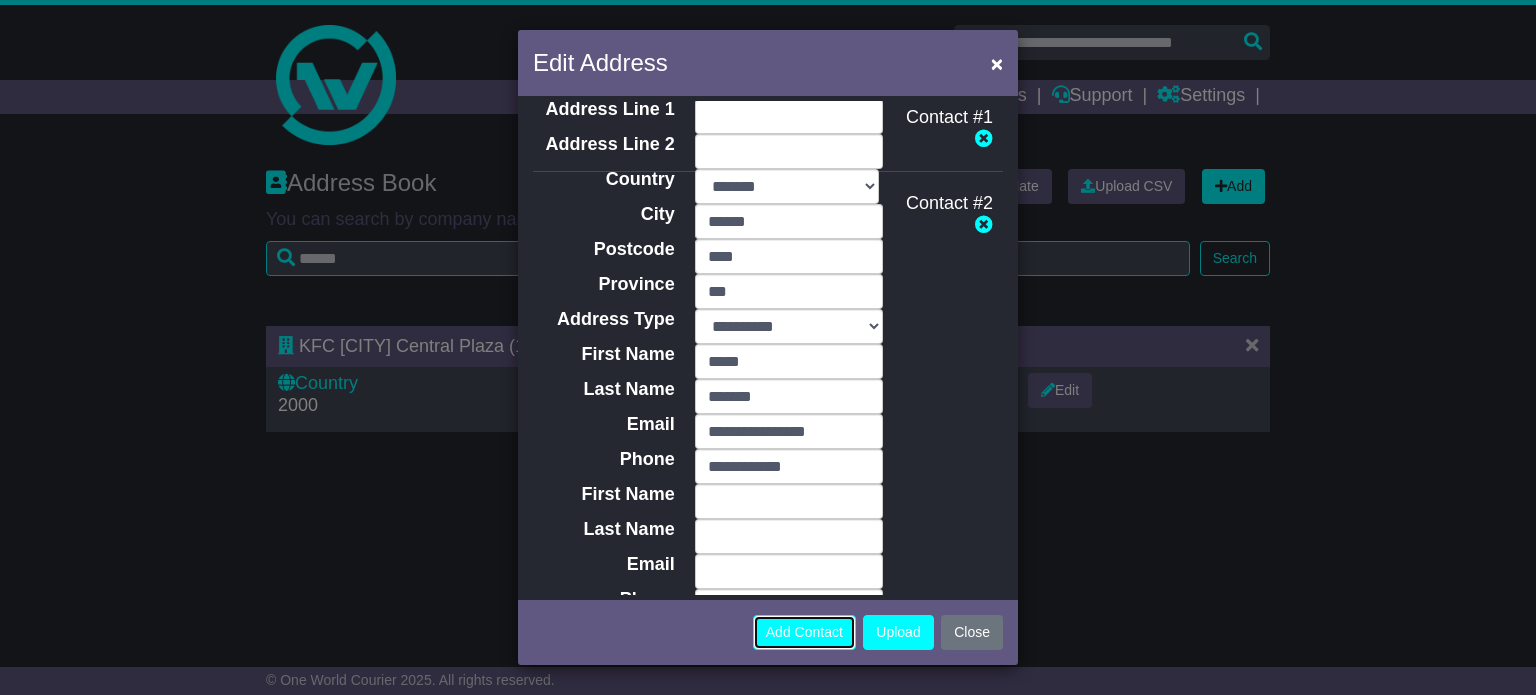 scroll, scrollTop: 80, scrollLeft: 0, axis: vertical 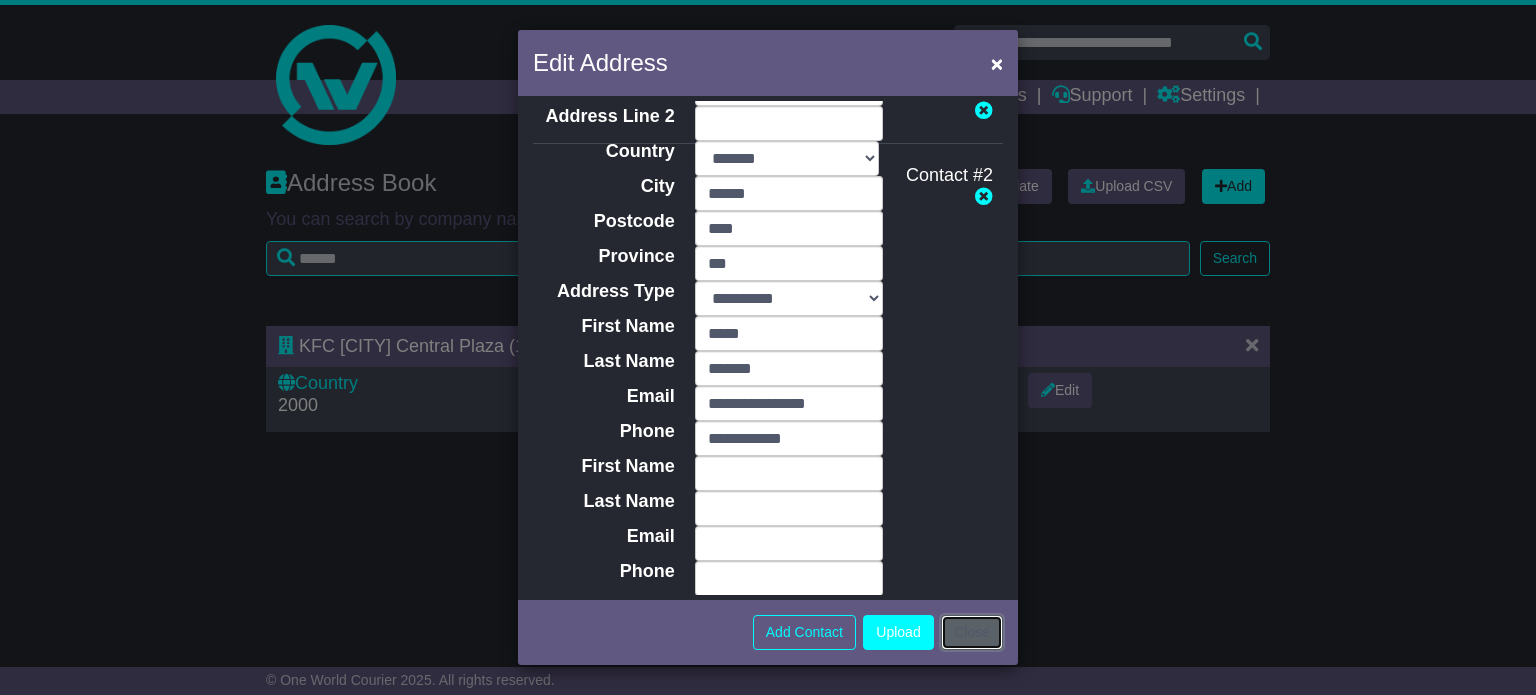 click on "Close" at bounding box center (972, 632) 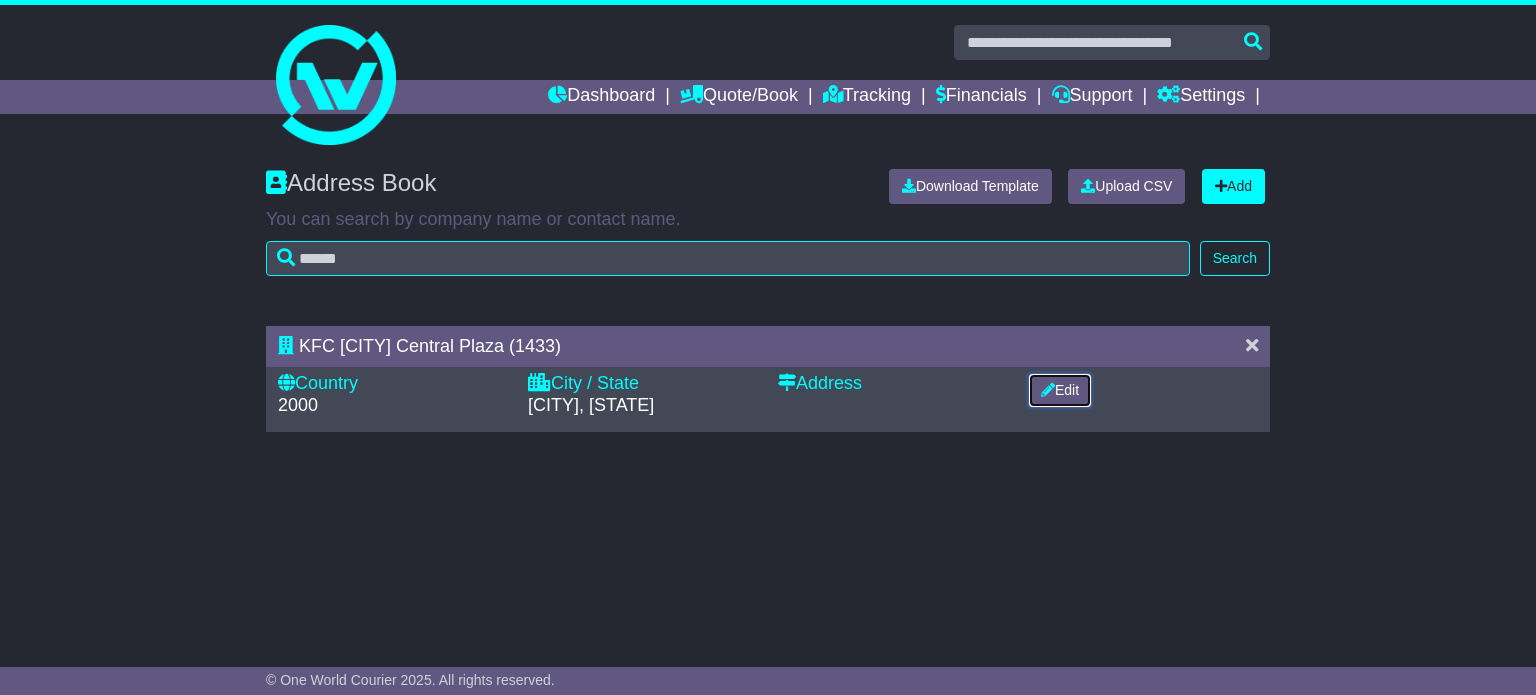 click on "Edit" at bounding box center [1060, 390] 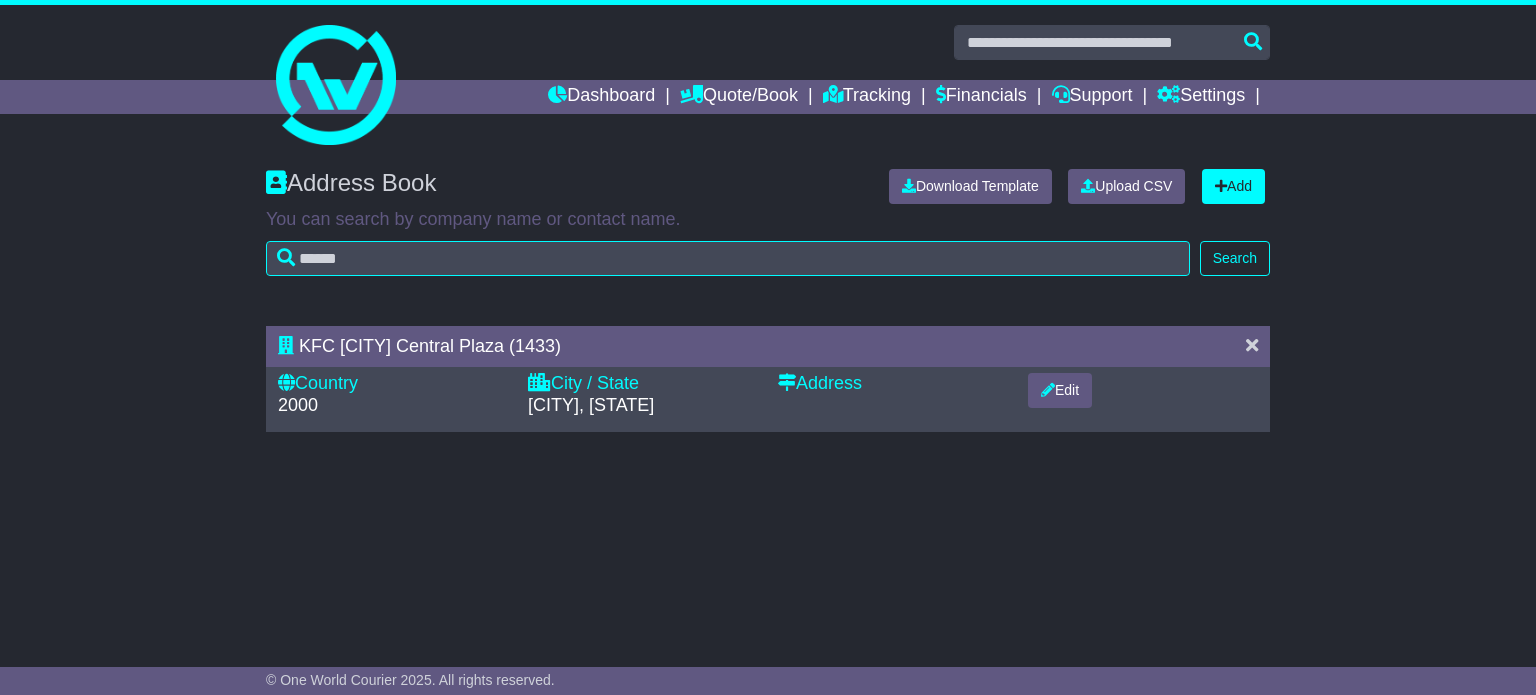 select on "**********" 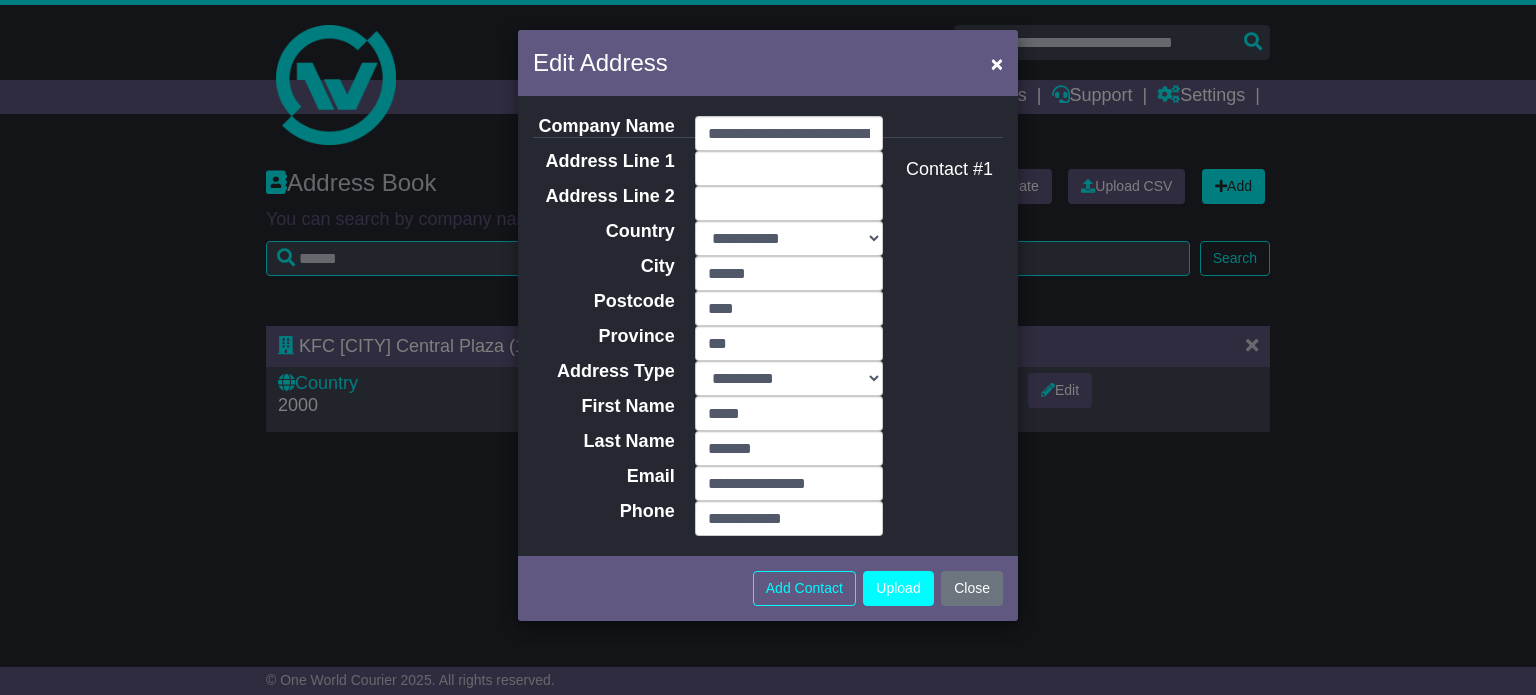 scroll, scrollTop: 0, scrollLeft: 0, axis: both 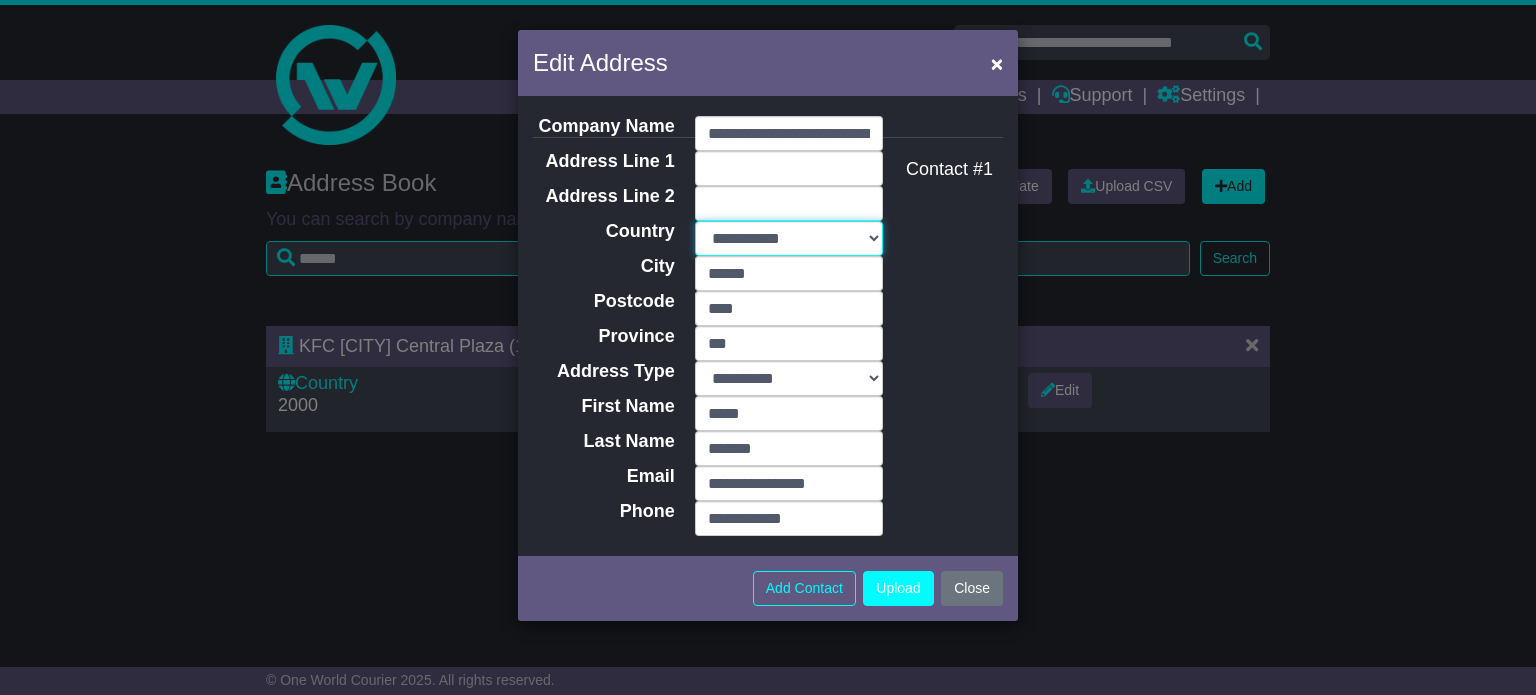 click on "**********" at bounding box center (789, 238) 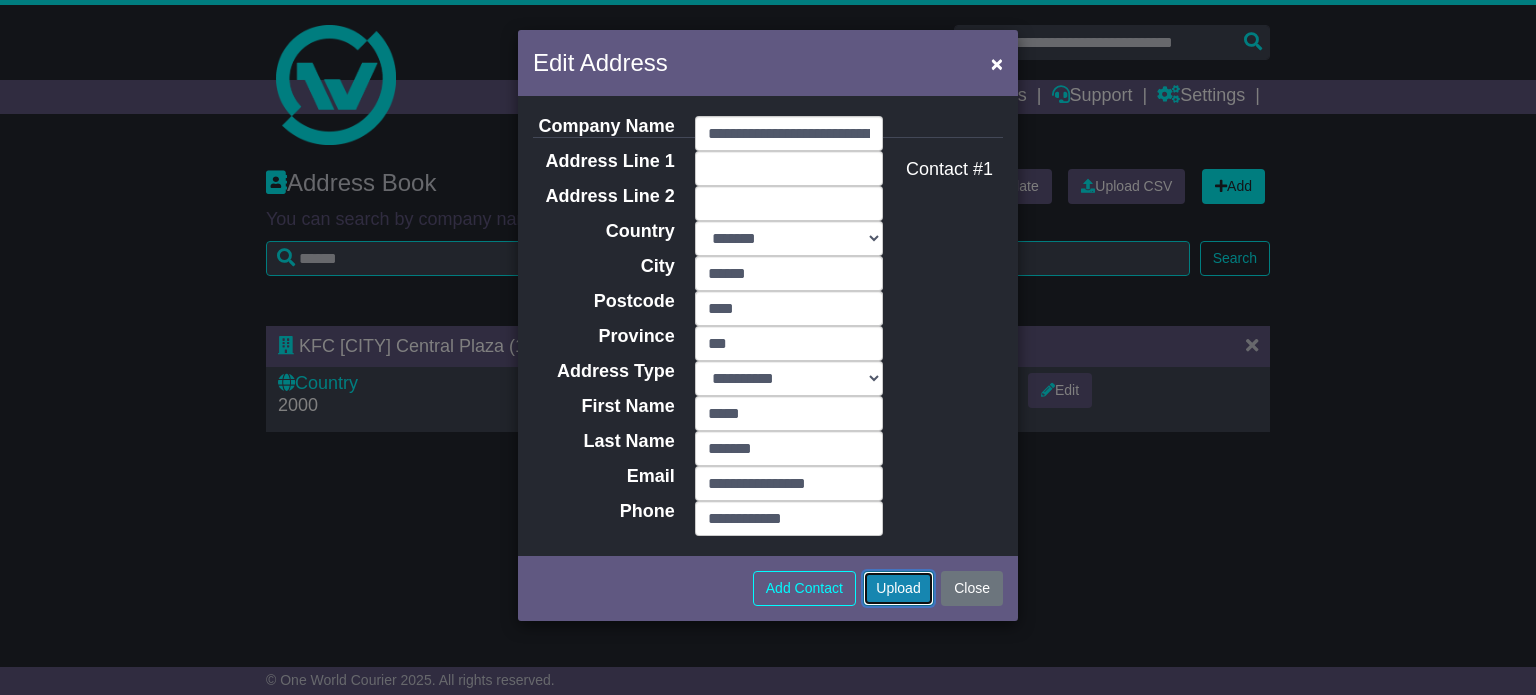 click on "Upload" at bounding box center [898, 588] 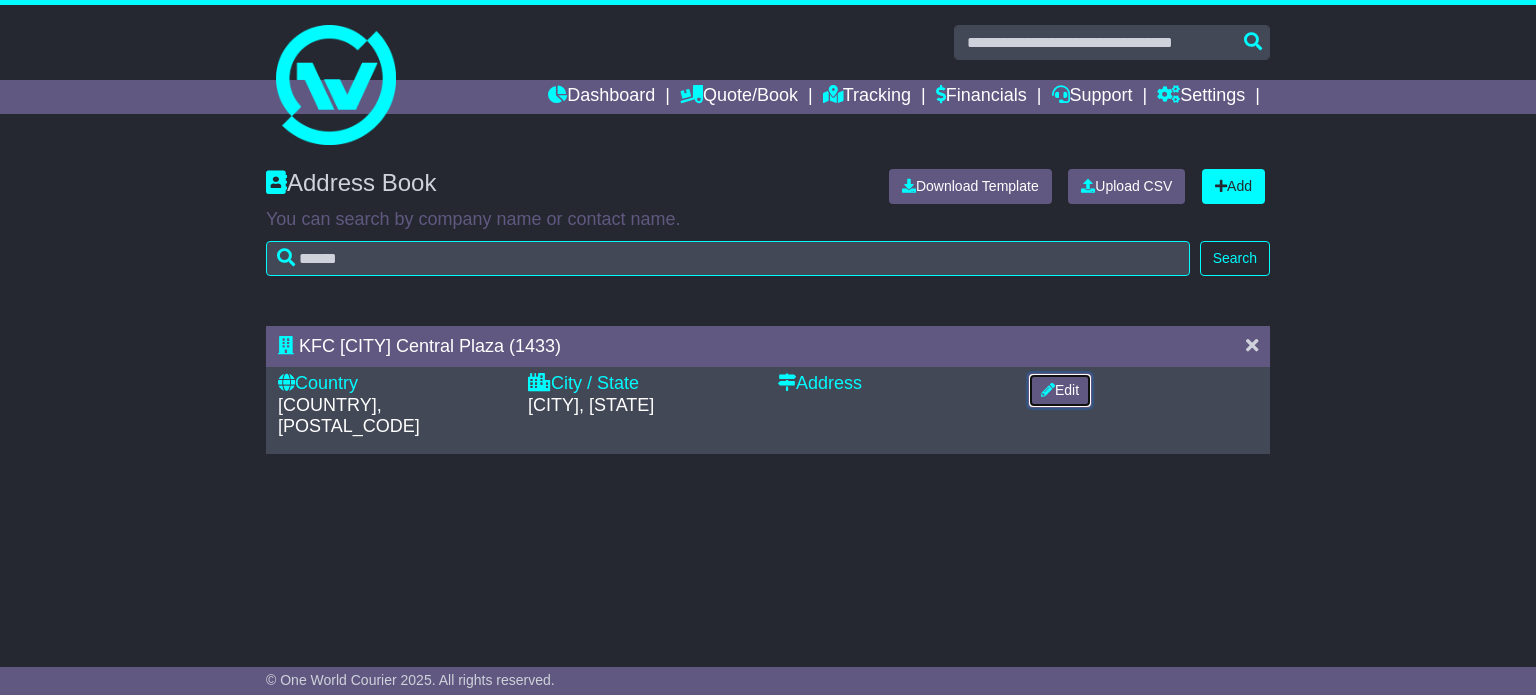 click on "Edit" at bounding box center [1060, 390] 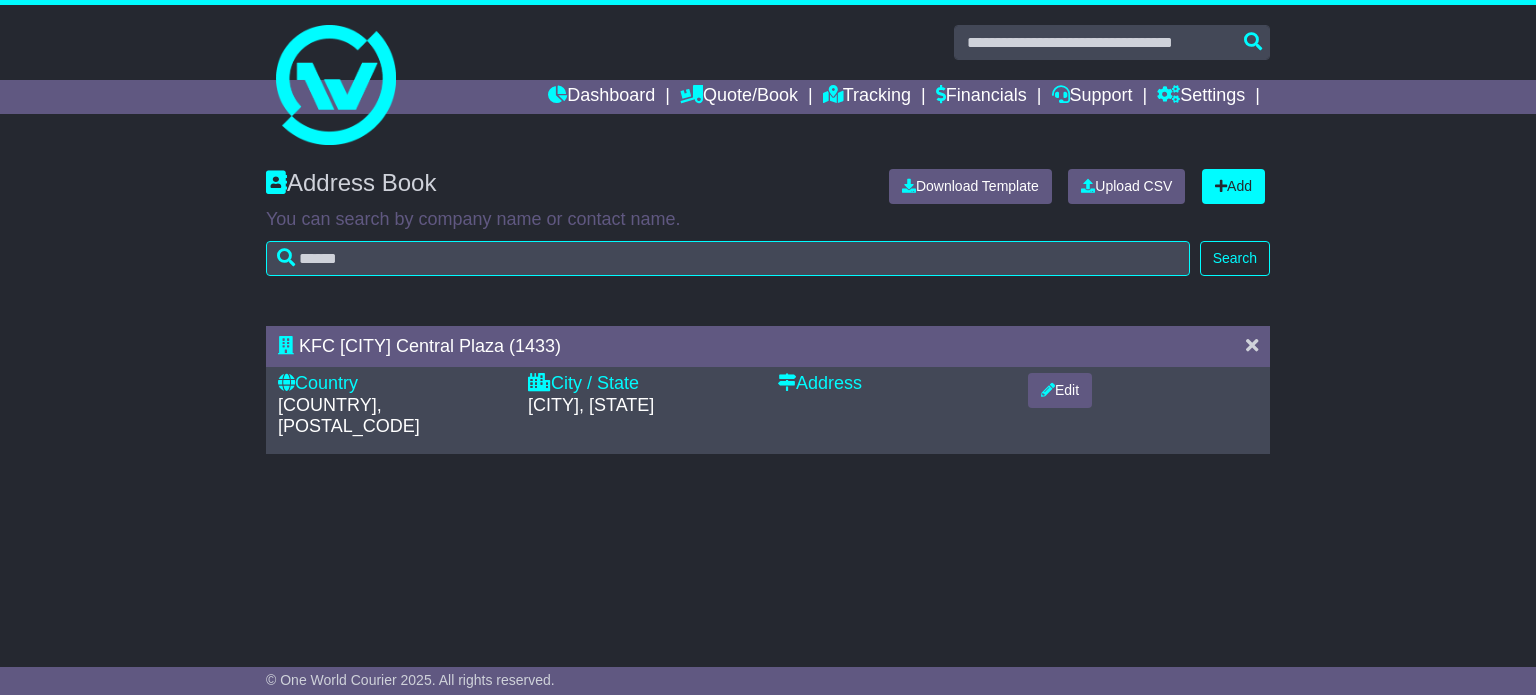 select on "**" 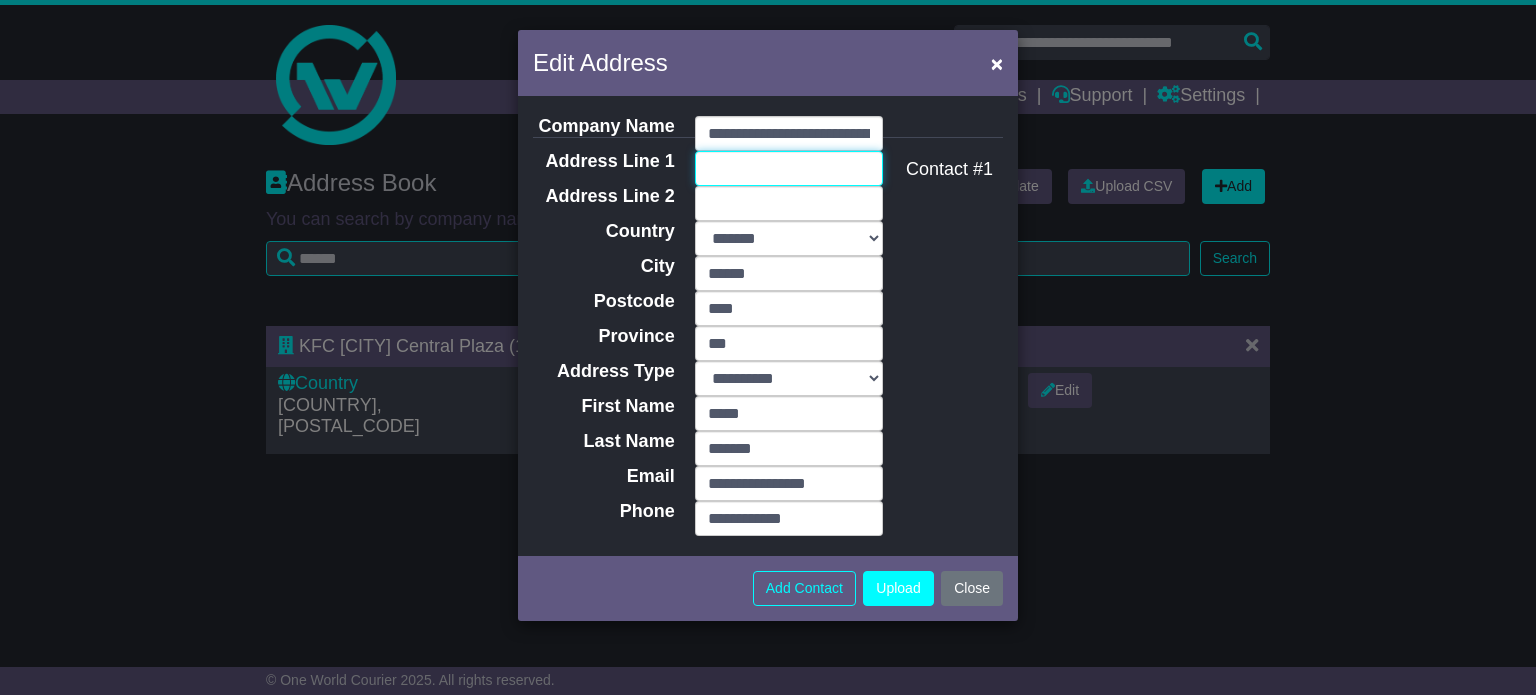 click on "Address Line 1" at bounding box center [789, 168] 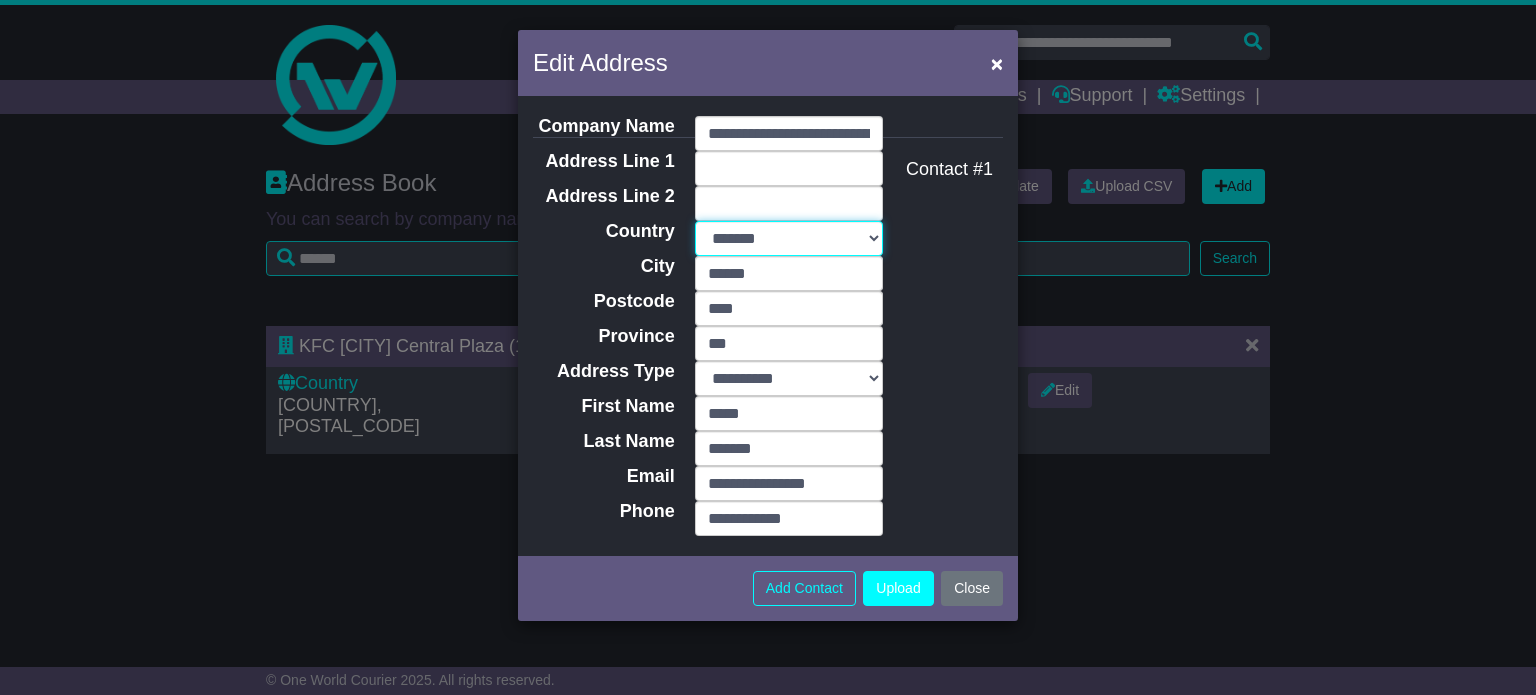 click on "**********" at bounding box center [789, 238] 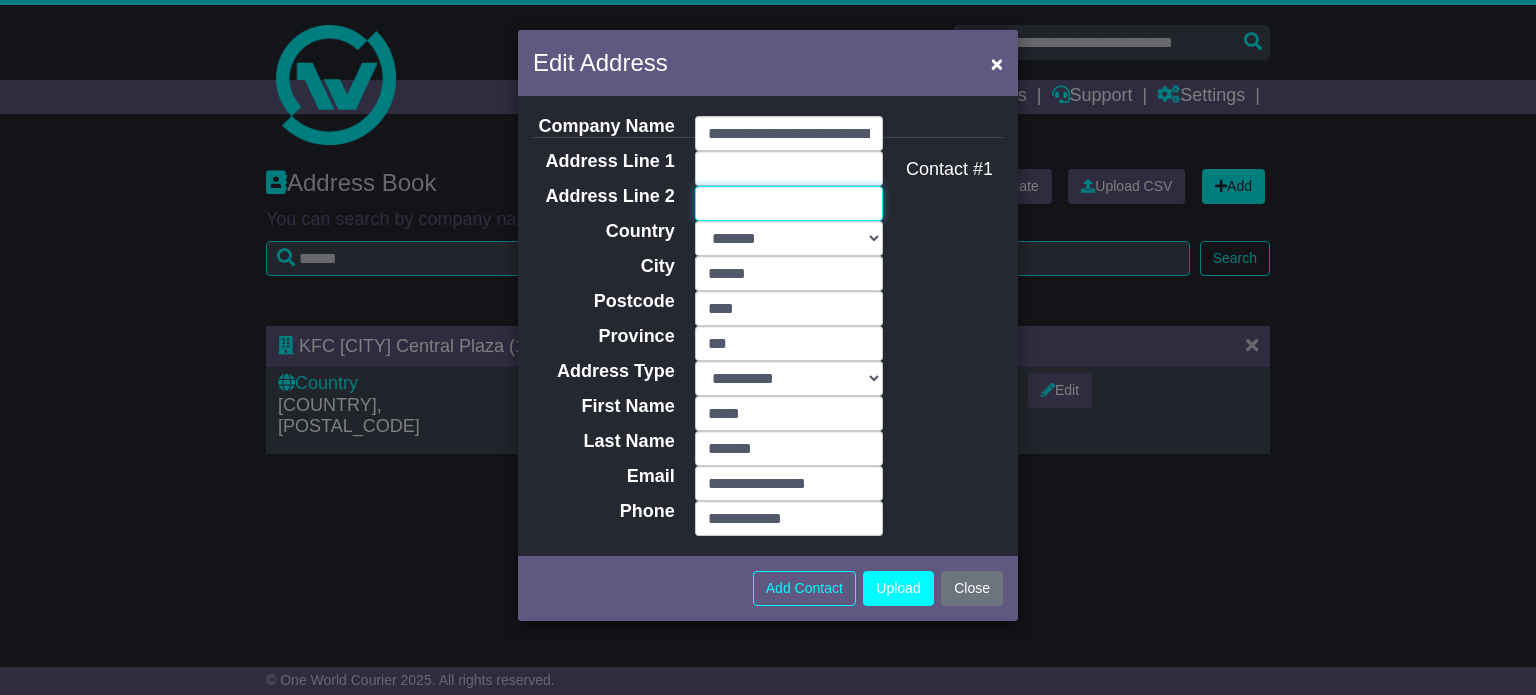 click on "Address Line 2" at bounding box center [789, 203] 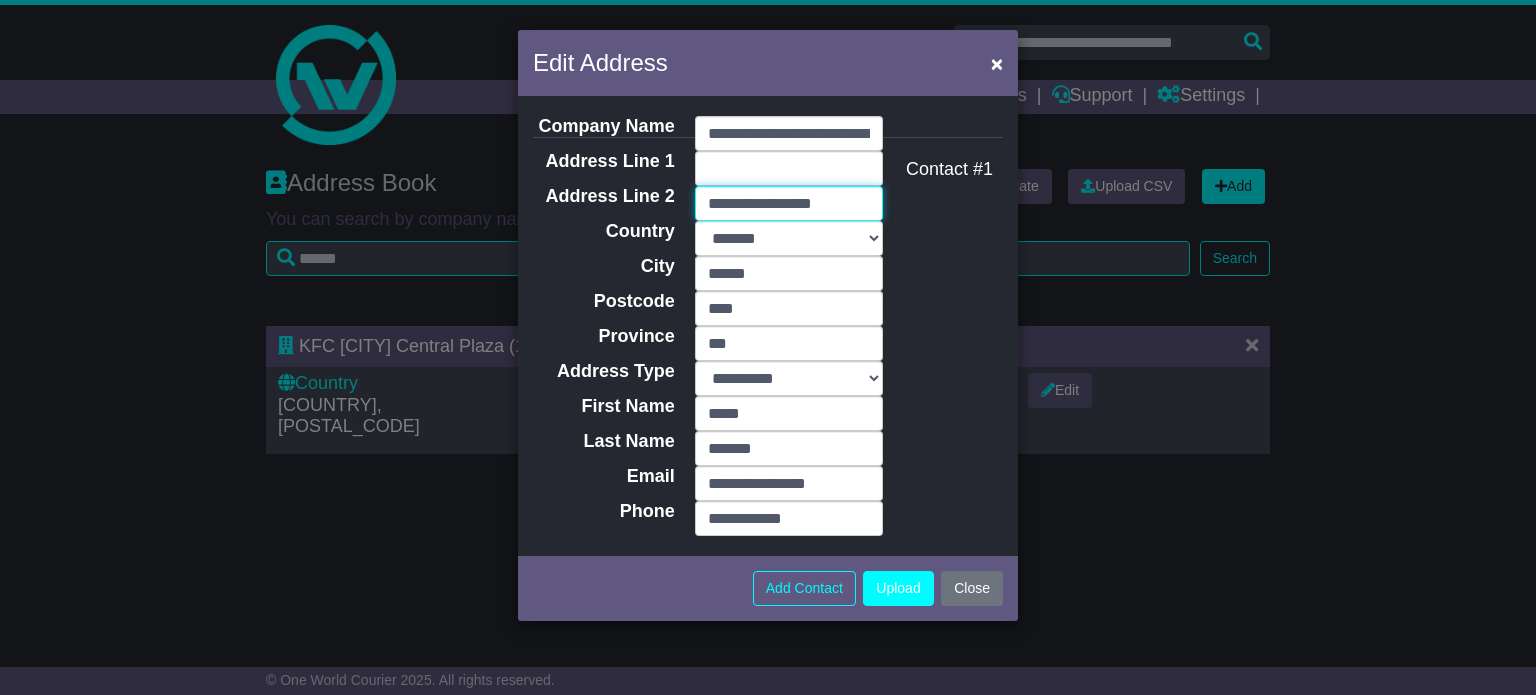 type on "**********" 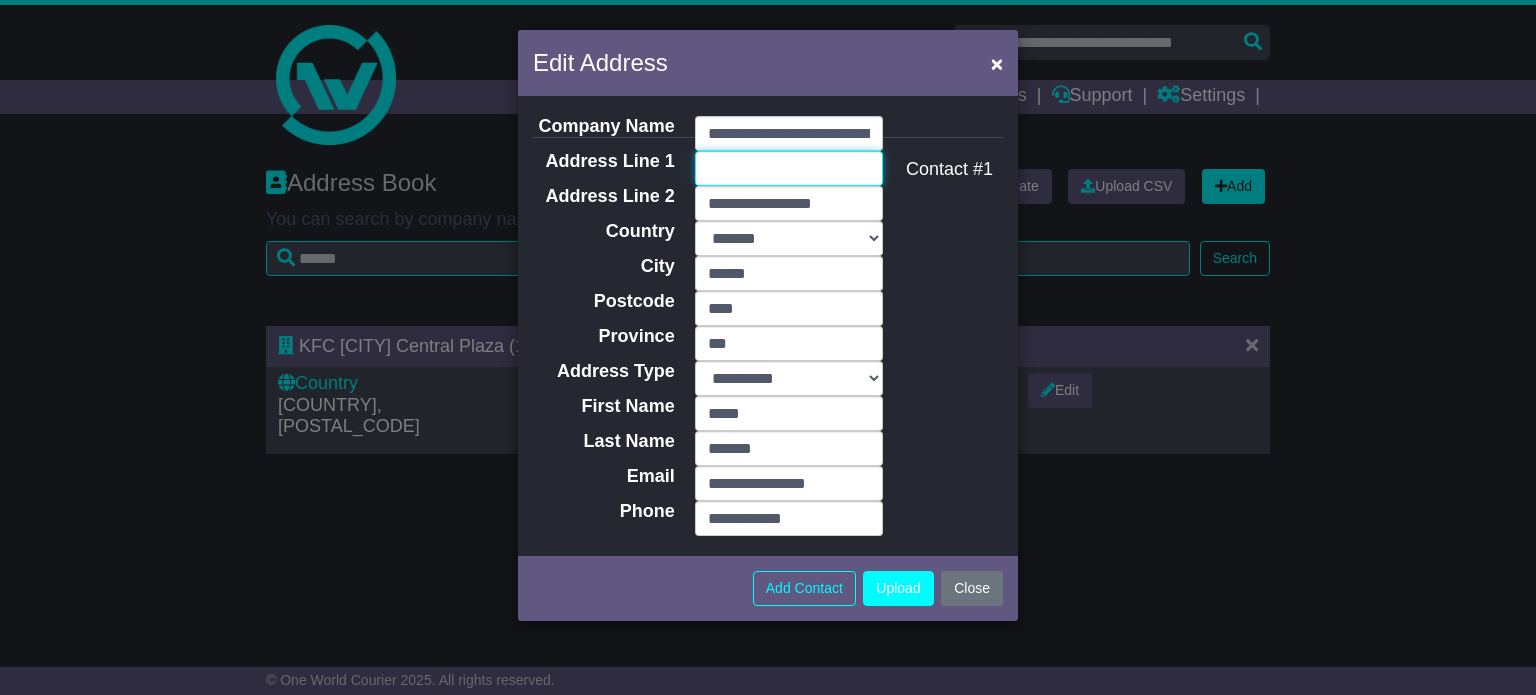 click on "Address Line 1" at bounding box center (789, 168) 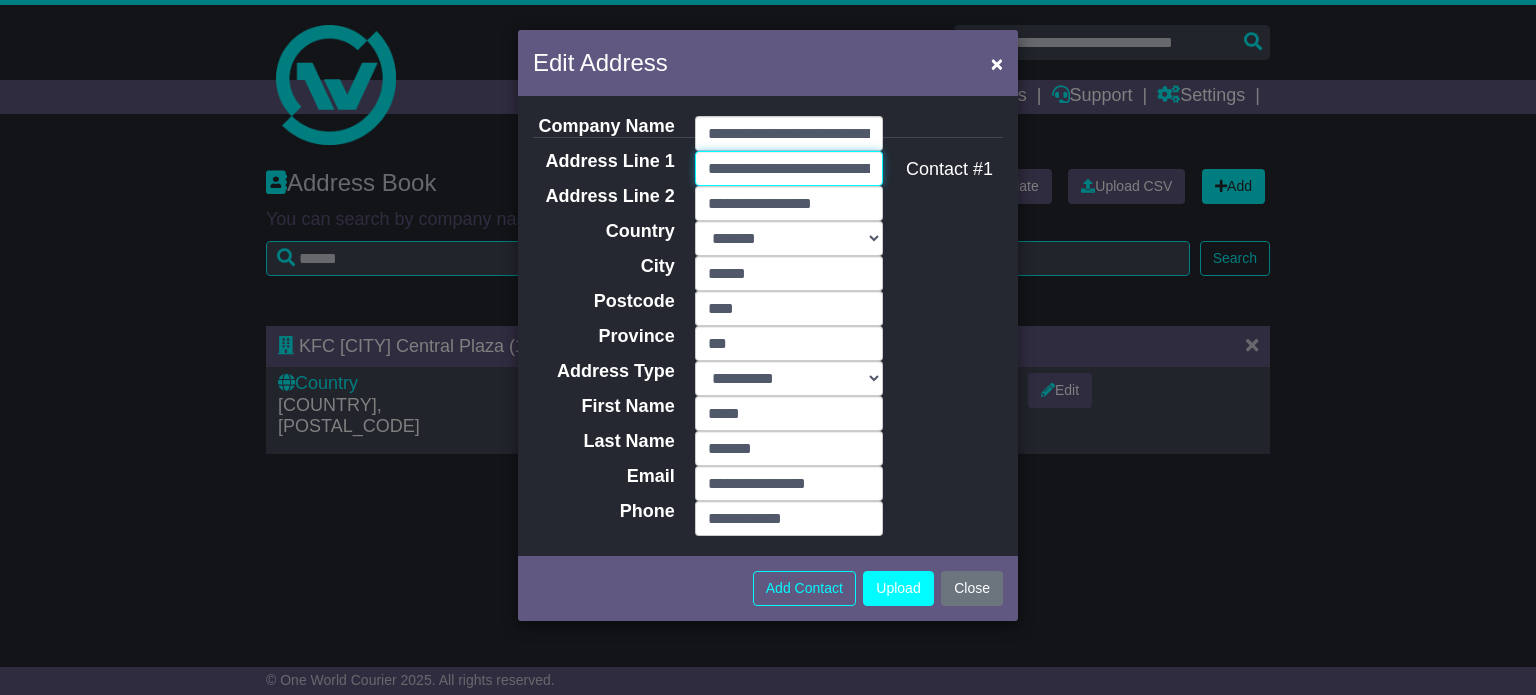 scroll, scrollTop: 0, scrollLeft: 78, axis: horizontal 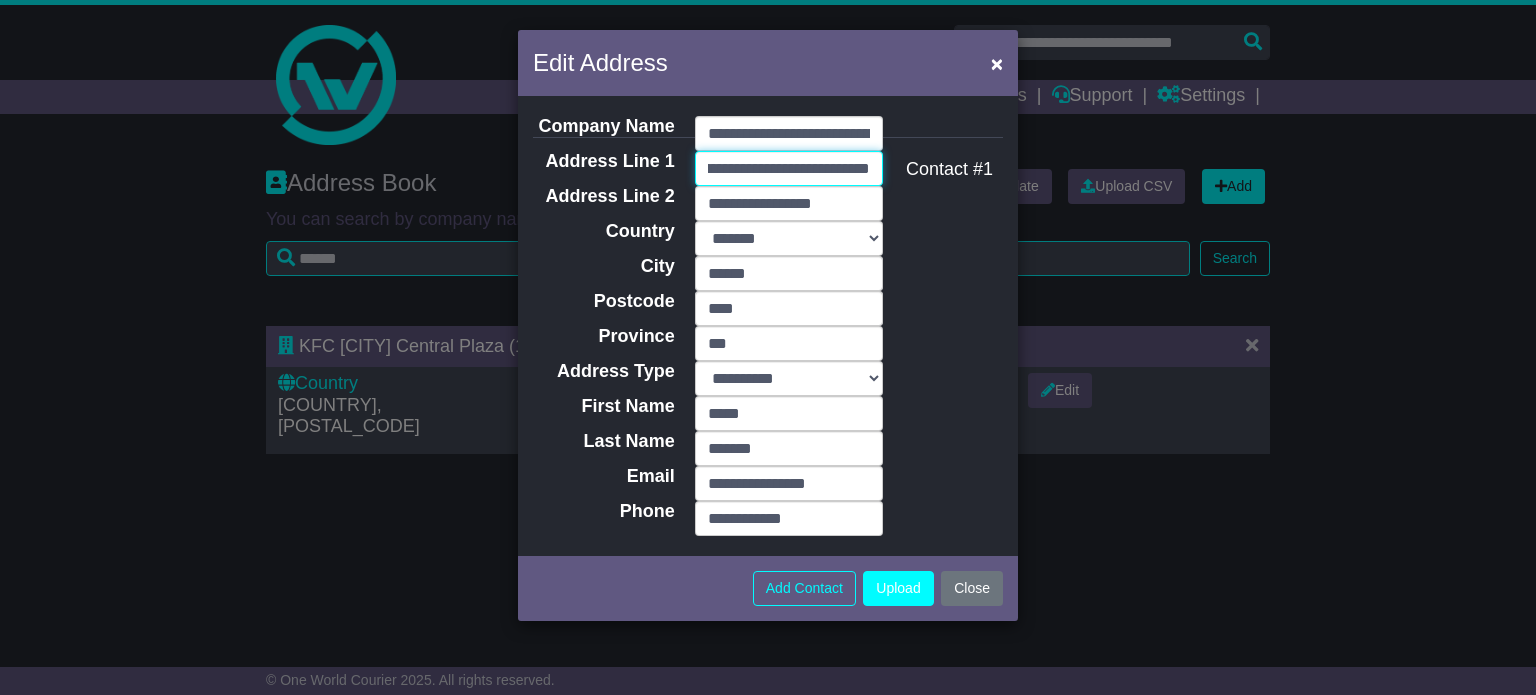 type on "**********" 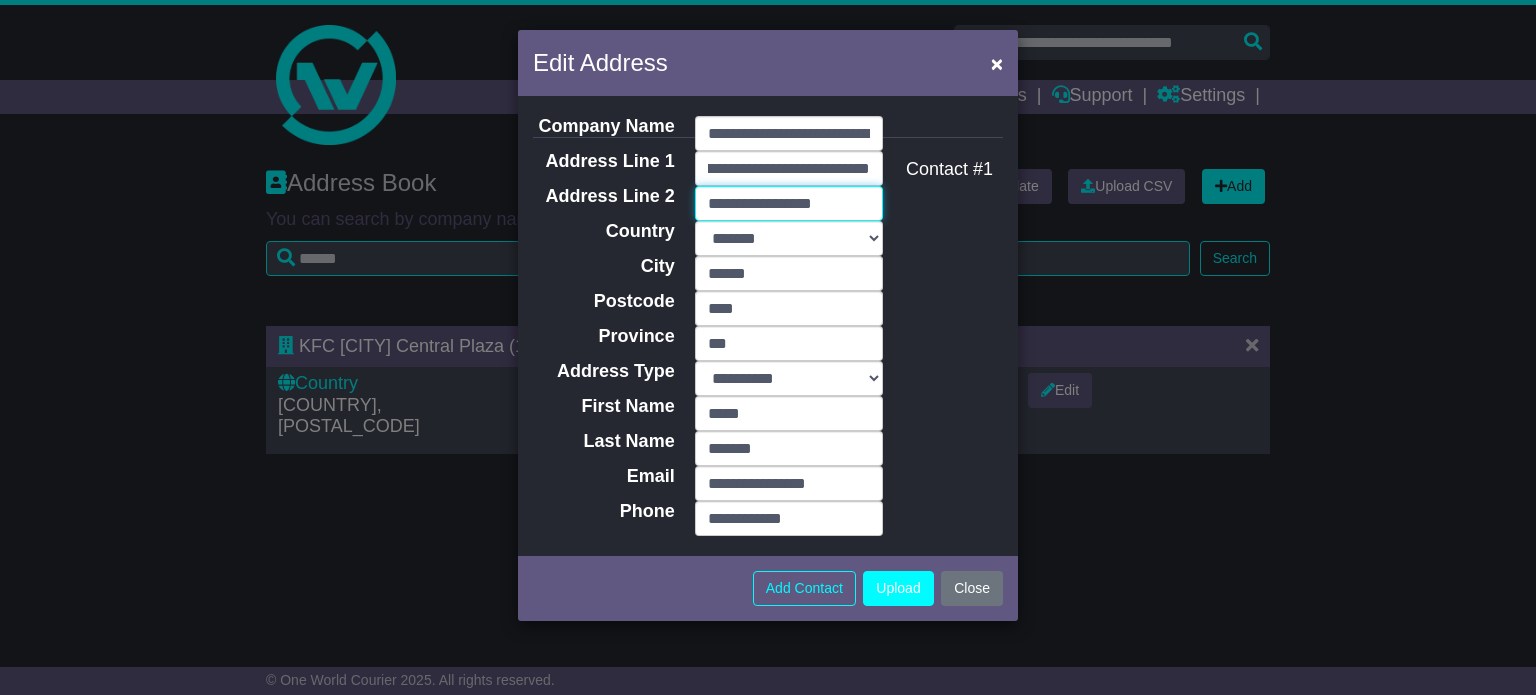 scroll, scrollTop: 0, scrollLeft: 0, axis: both 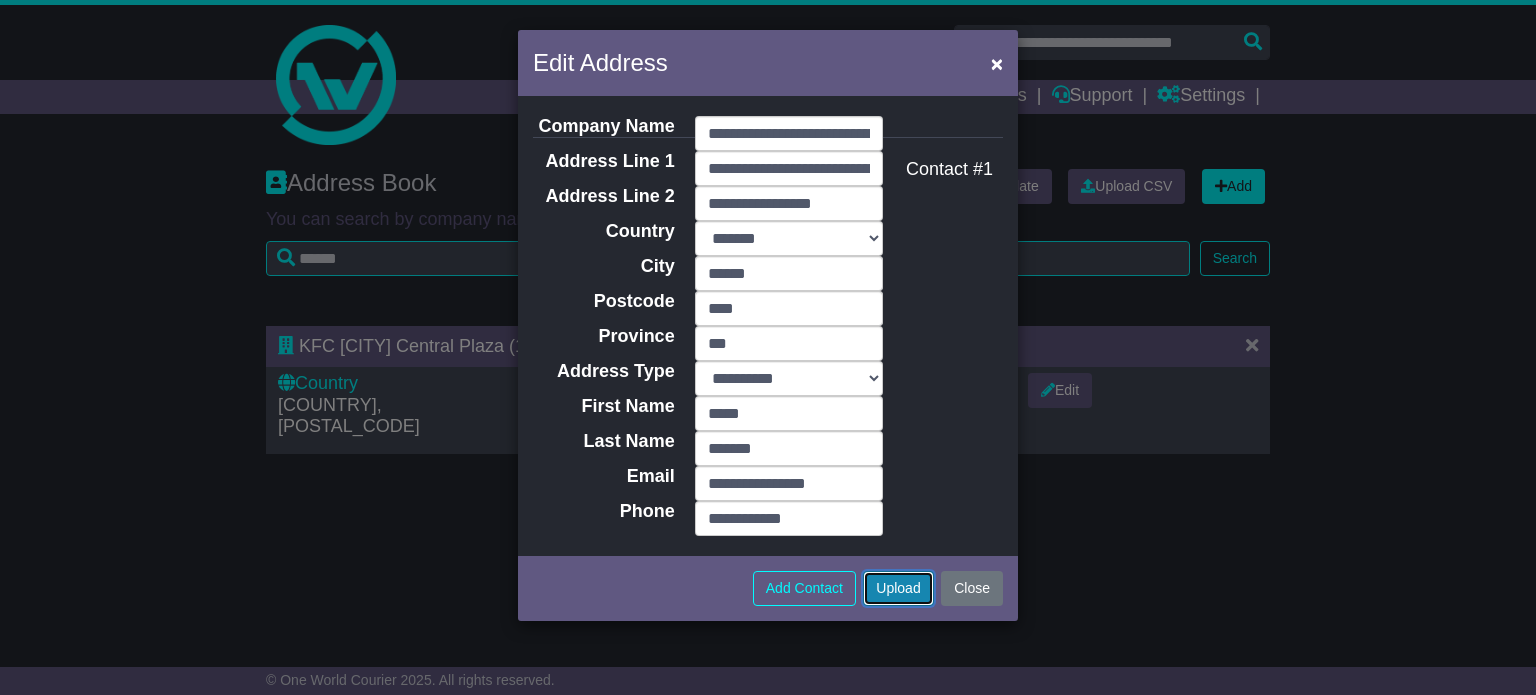 click on "Upload" at bounding box center [898, 588] 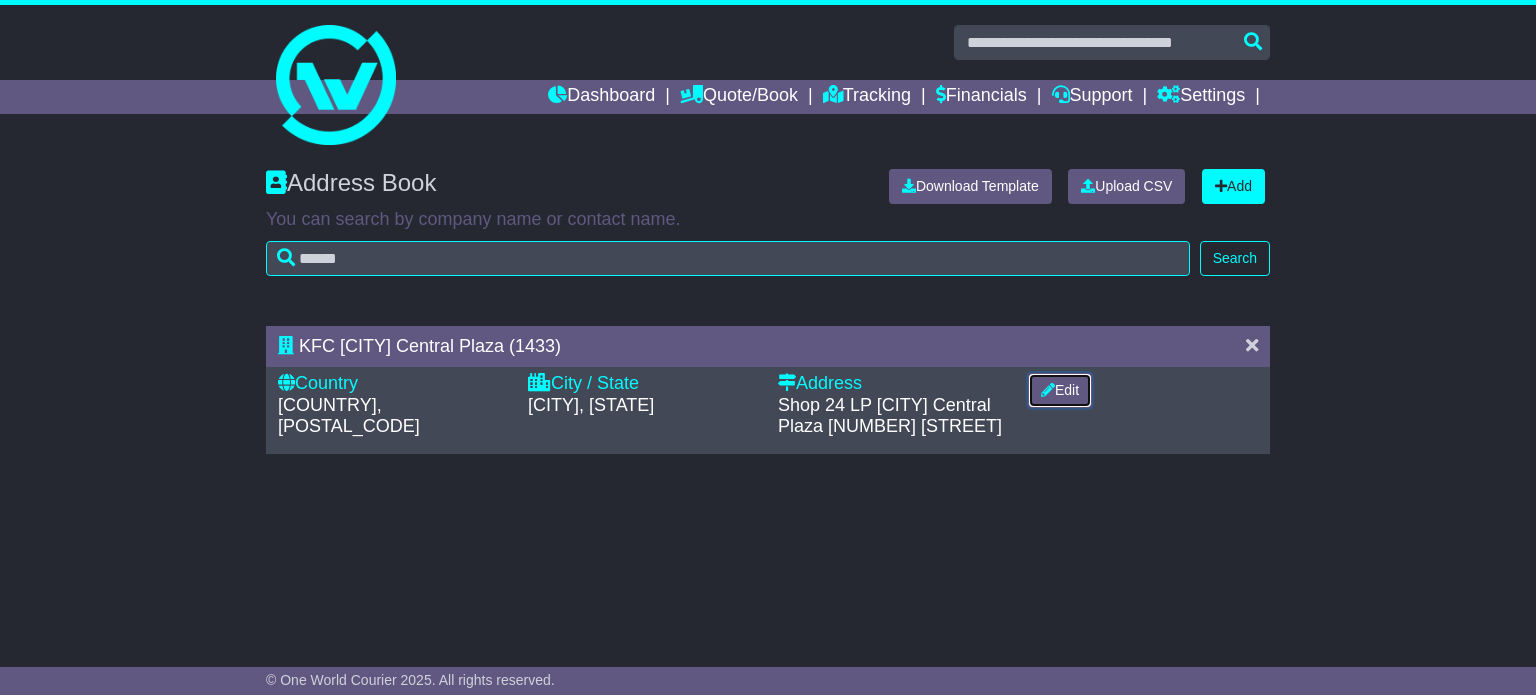 click on "Edit" at bounding box center (1060, 390) 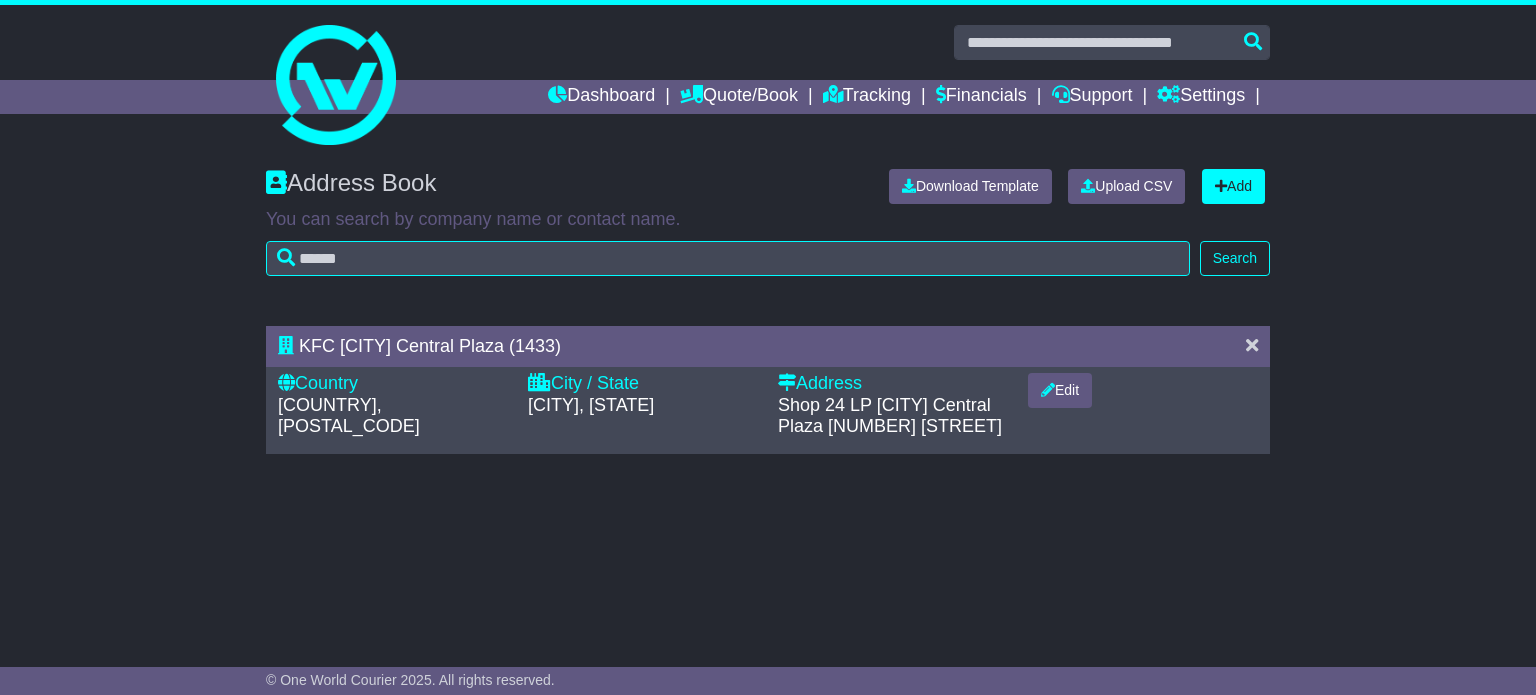 select on "**" 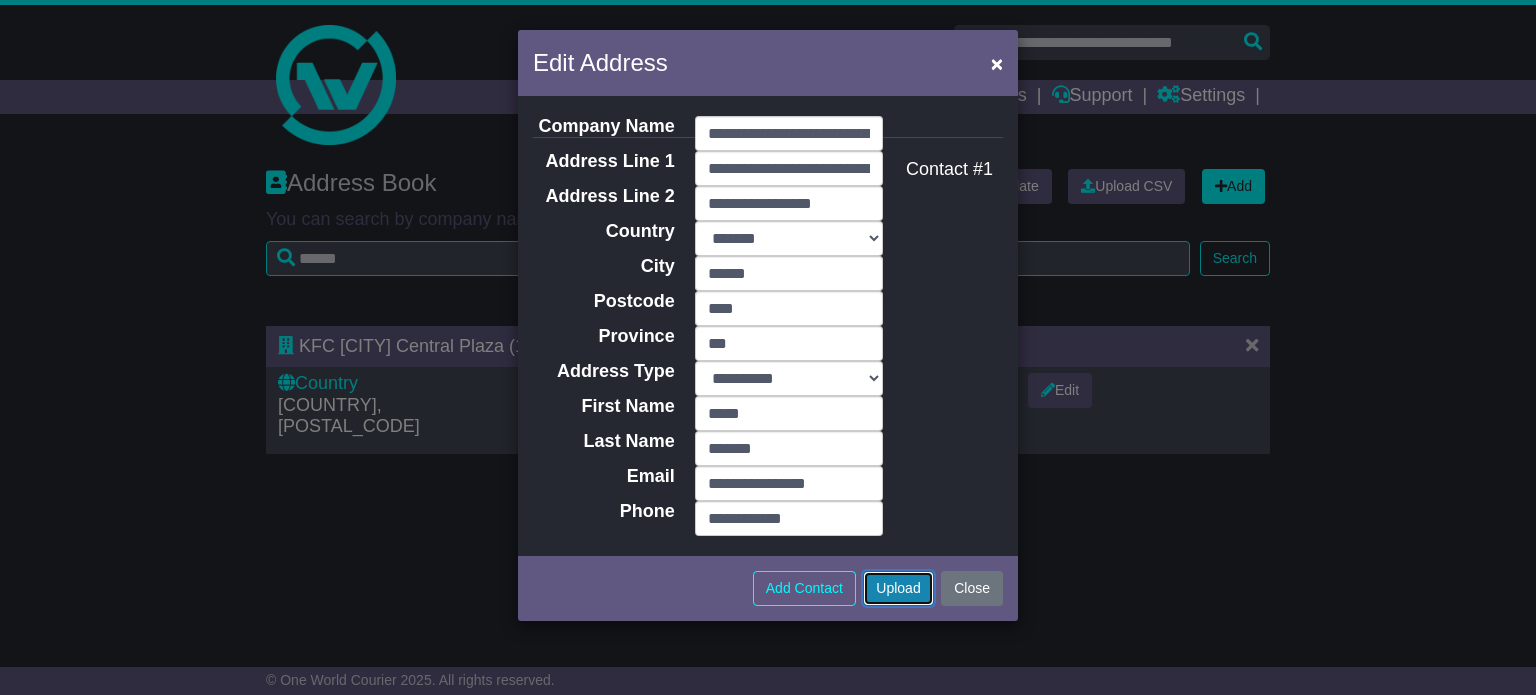 click on "Upload" at bounding box center [898, 588] 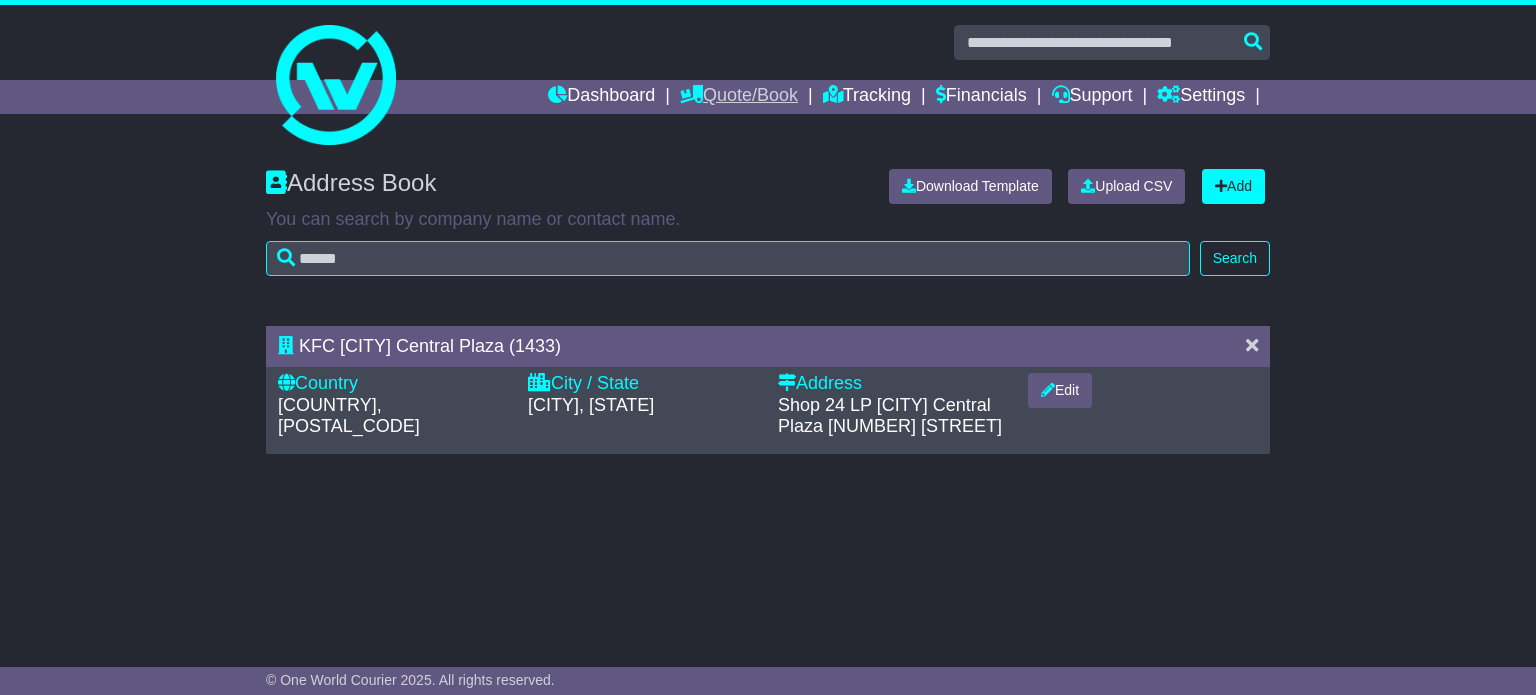 click on "Quote/Book" at bounding box center (739, 97) 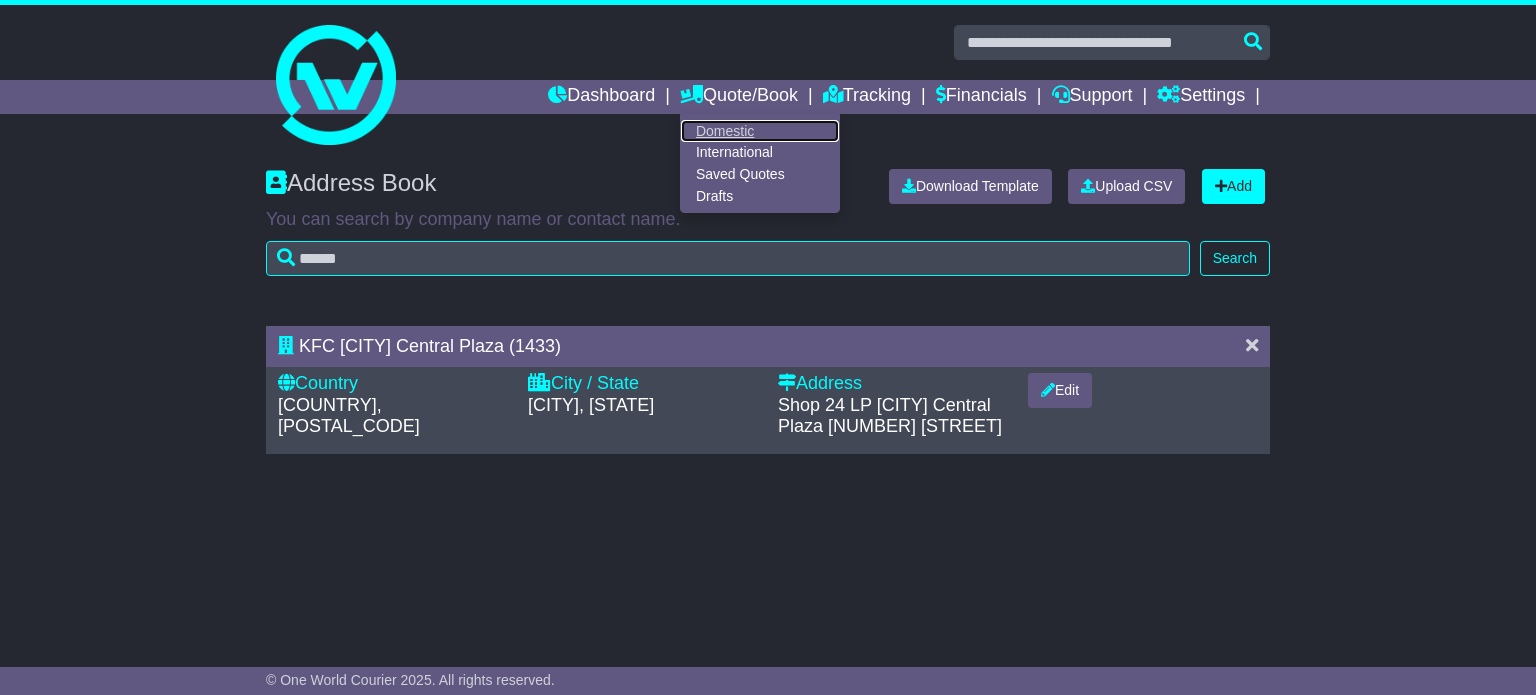 click on "Domestic" at bounding box center (760, 131) 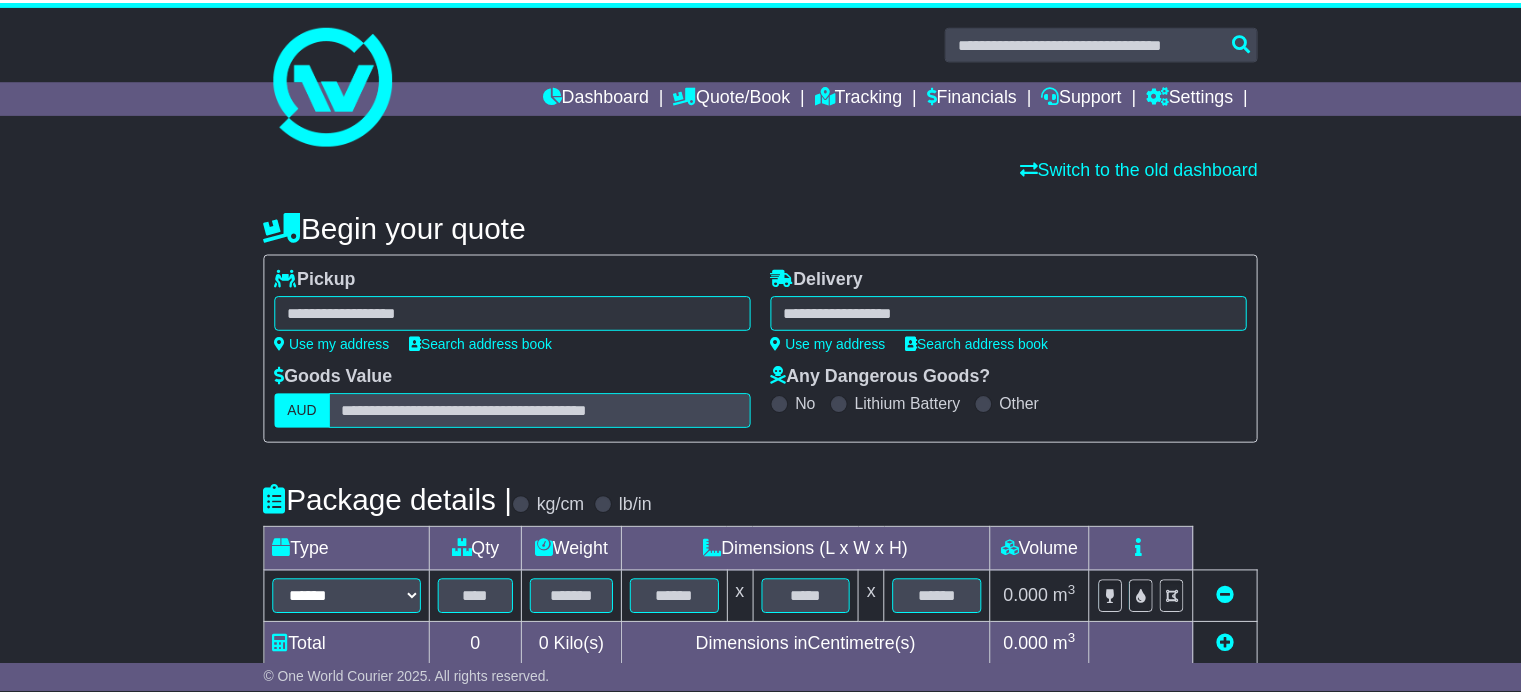 scroll, scrollTop: 0, scrollLeft: 0, axis: both 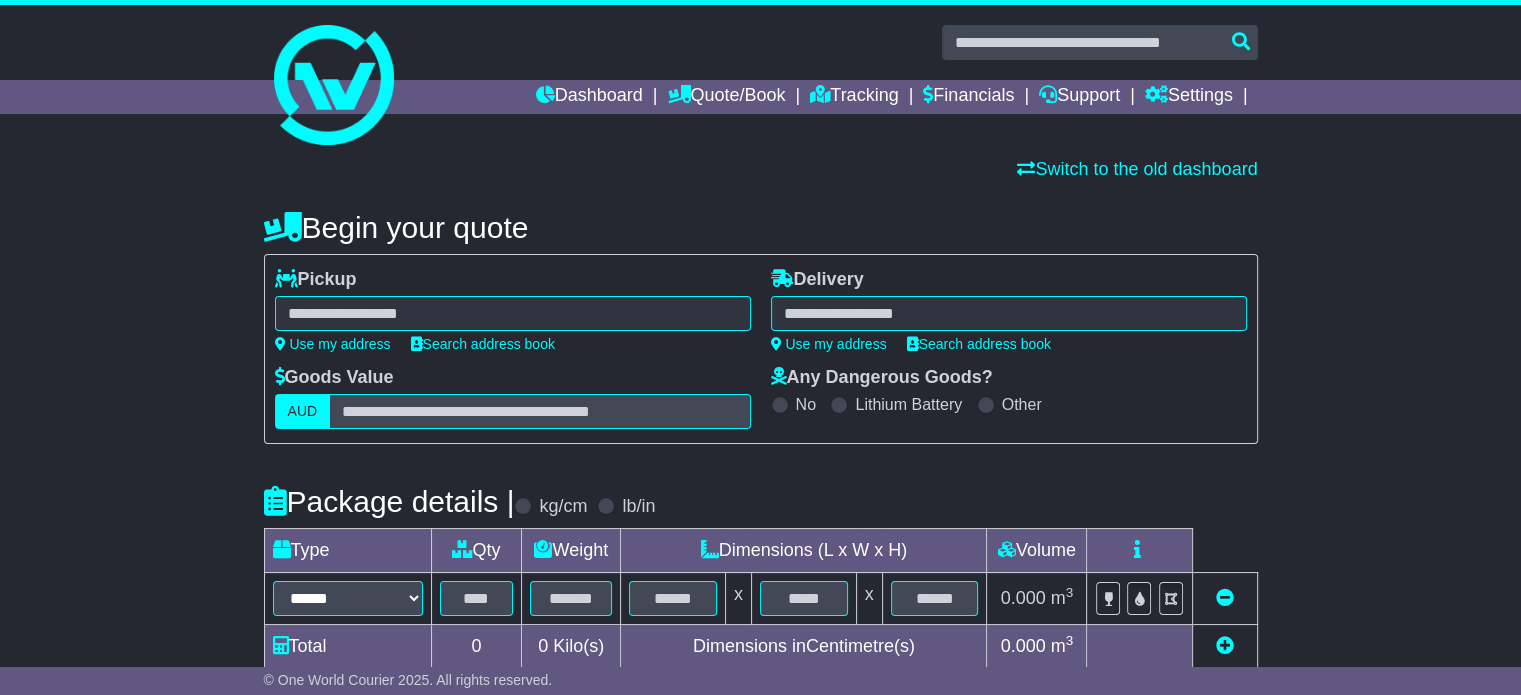 click on "**********" at bounding box center [513, 310] 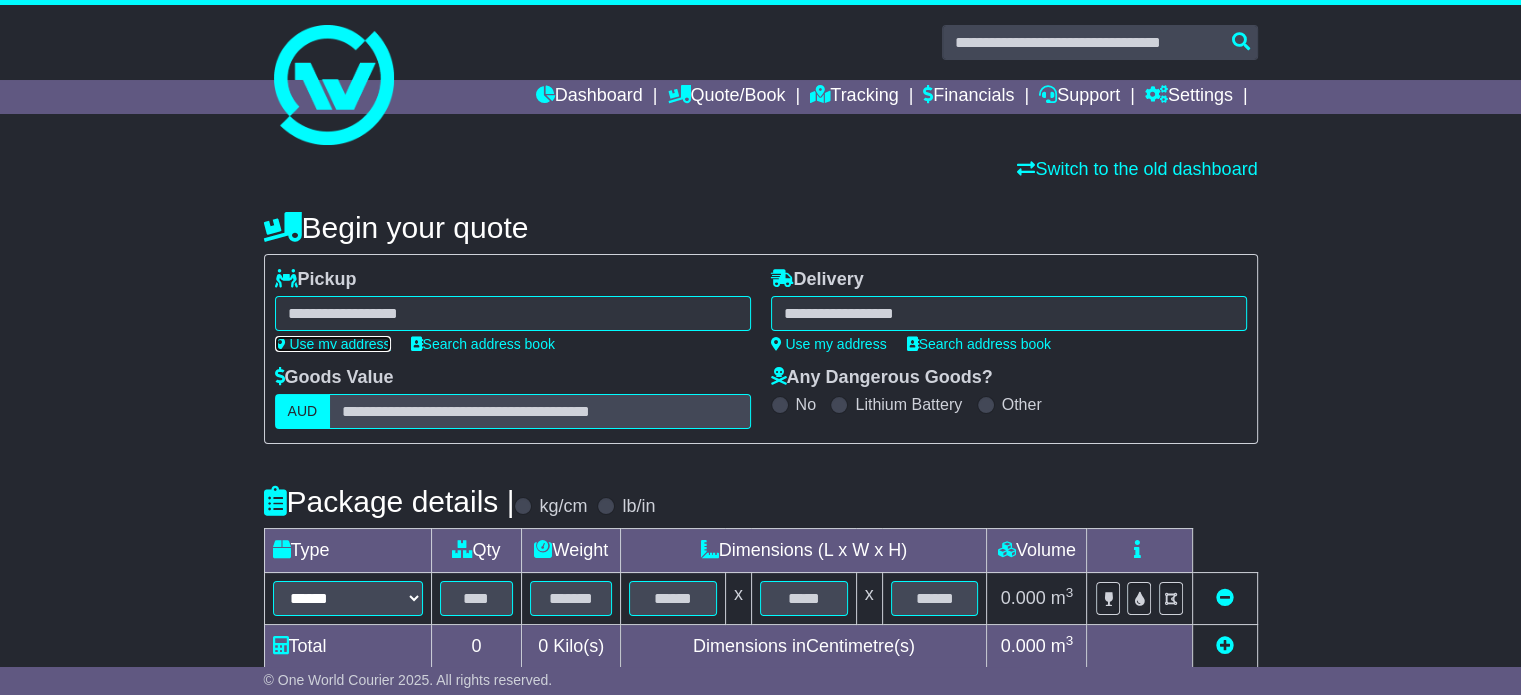 click on "Use my address" at bounding box center (333, 344) 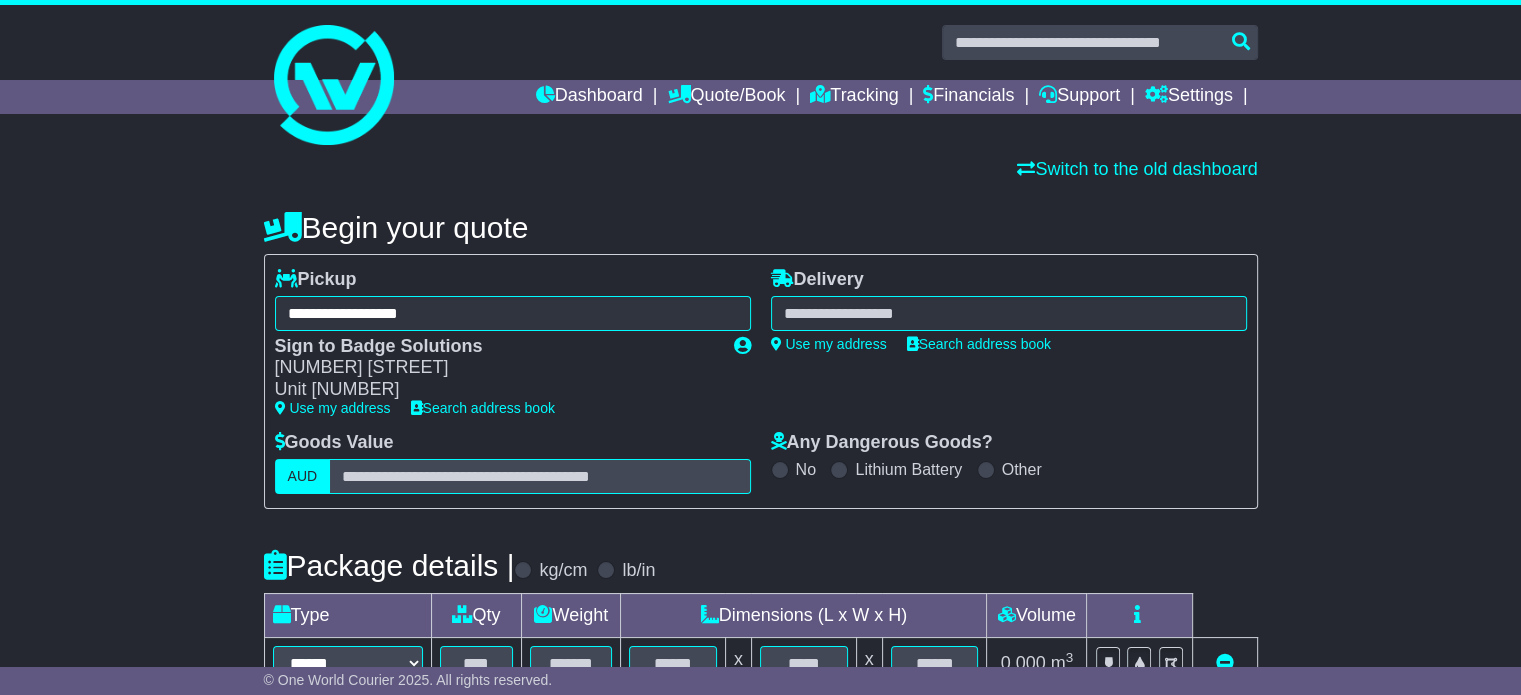 click at bounding box center (1009, 313) 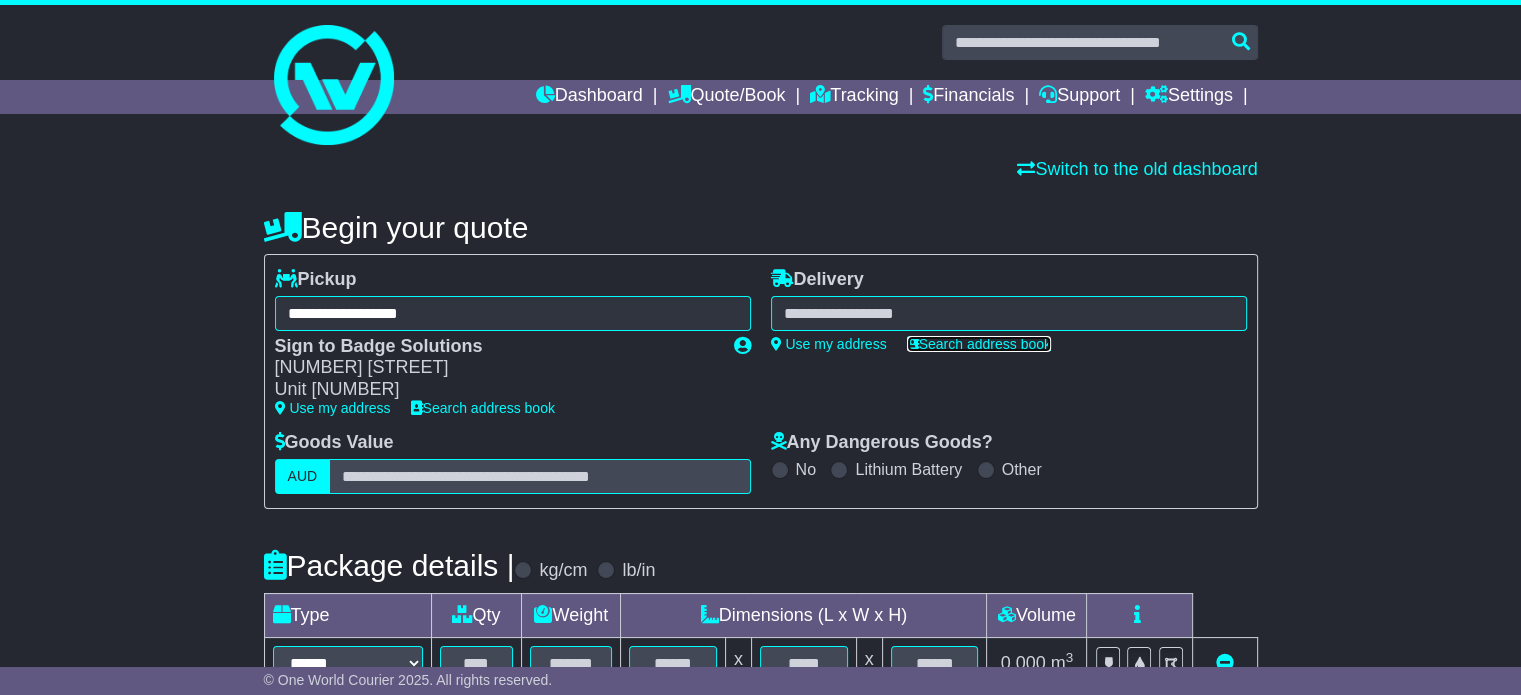 click on "Search address book" at bounding box center (979, 344) 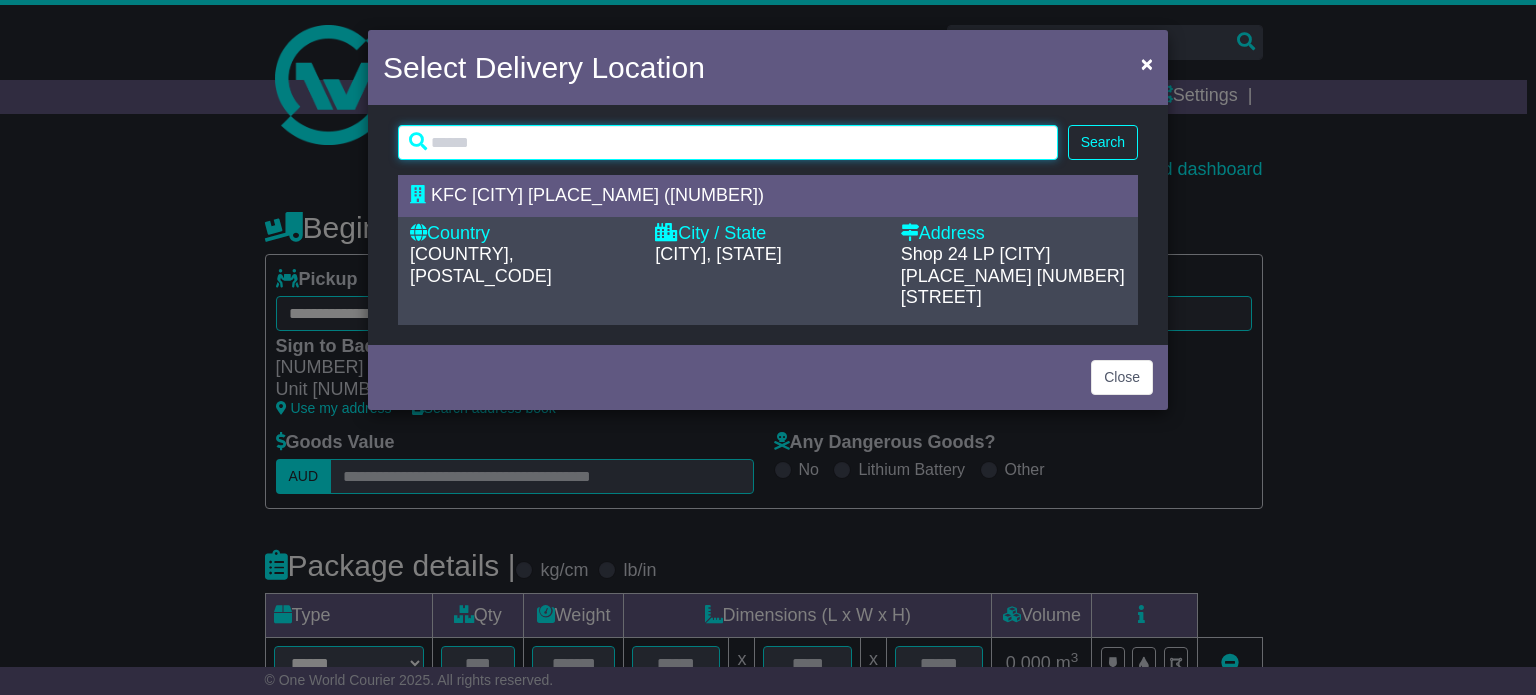click at bounding box center [728, 142] 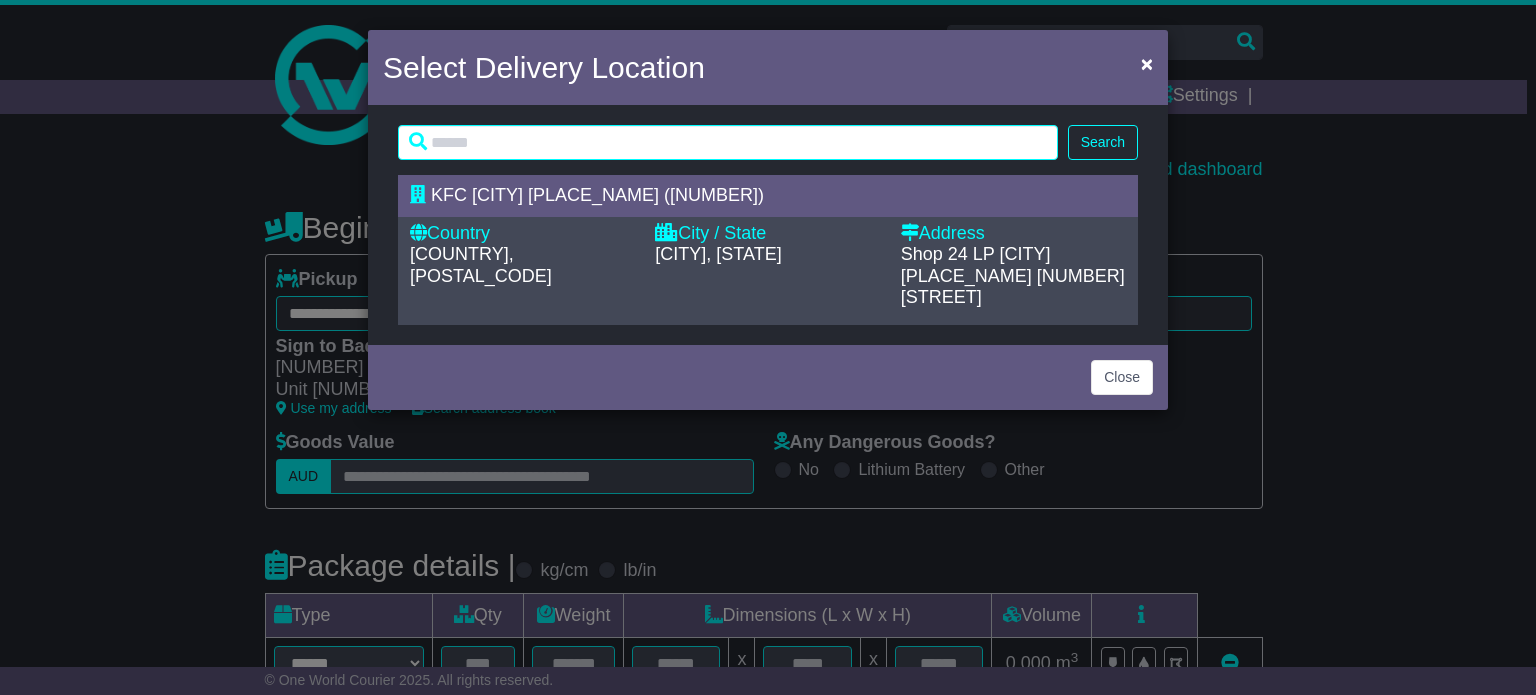 click on "KFC Sydney Central Plaza (1433)" at bounding box center (597, 195) 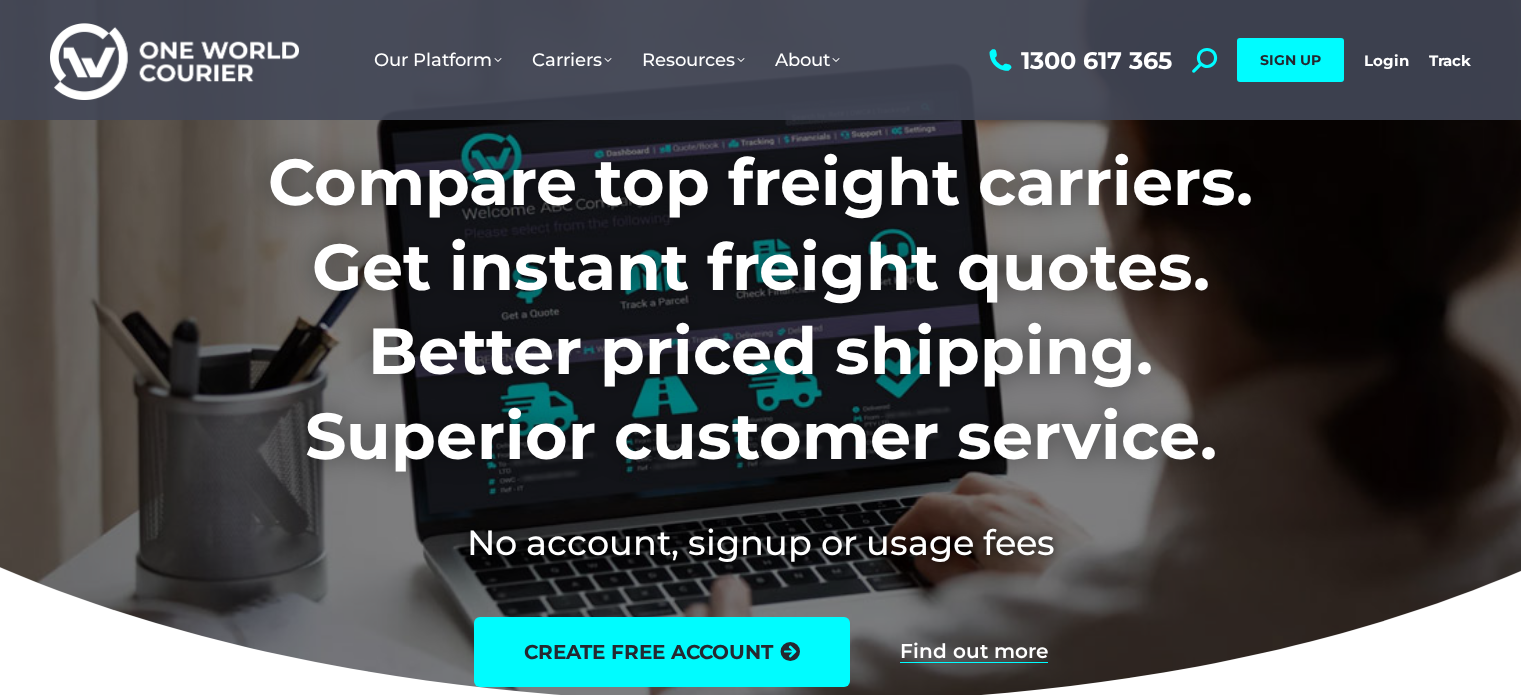 scroll, scrollTop: 0, scrollLeft: 0, axis: both 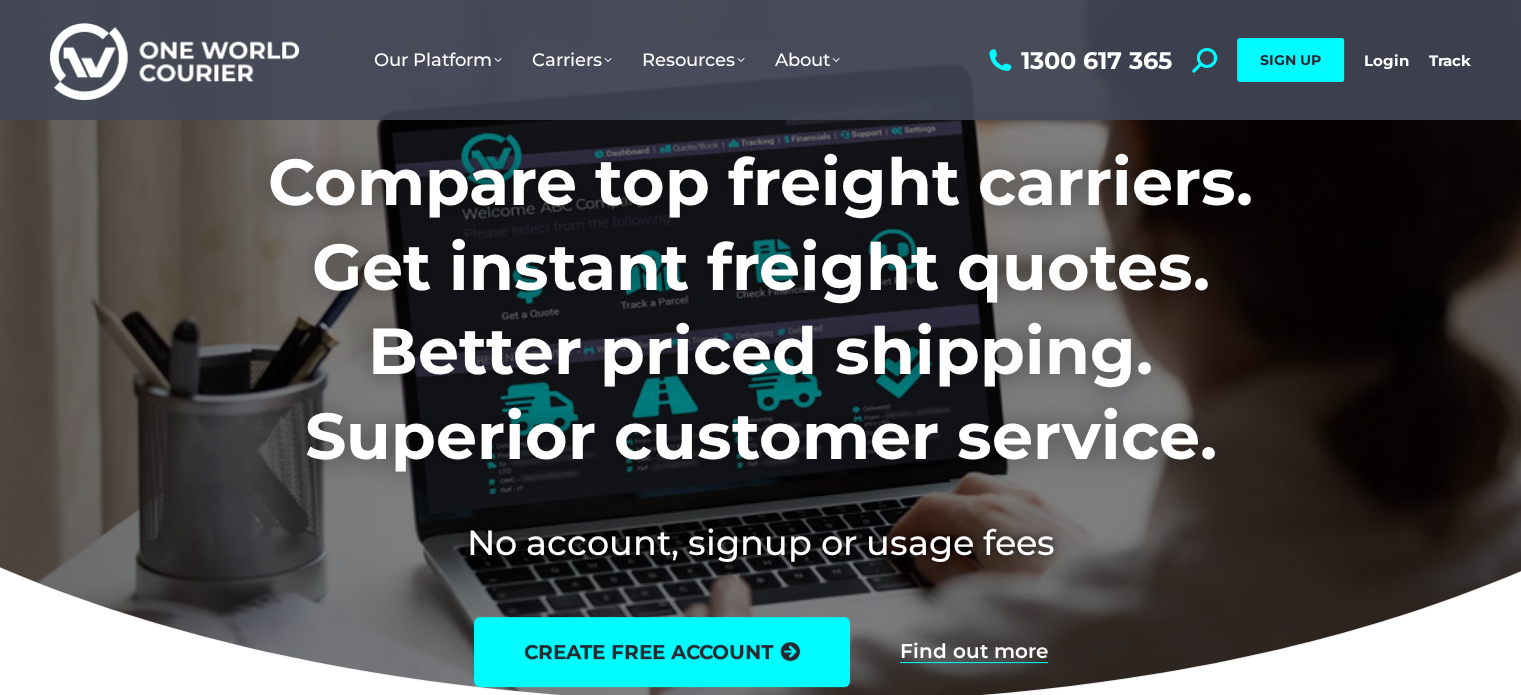 click on "1300 617 365
Search:
***
SIGN UP Login Login Track Track SIGN UP" at bounding box center (1227, 60) 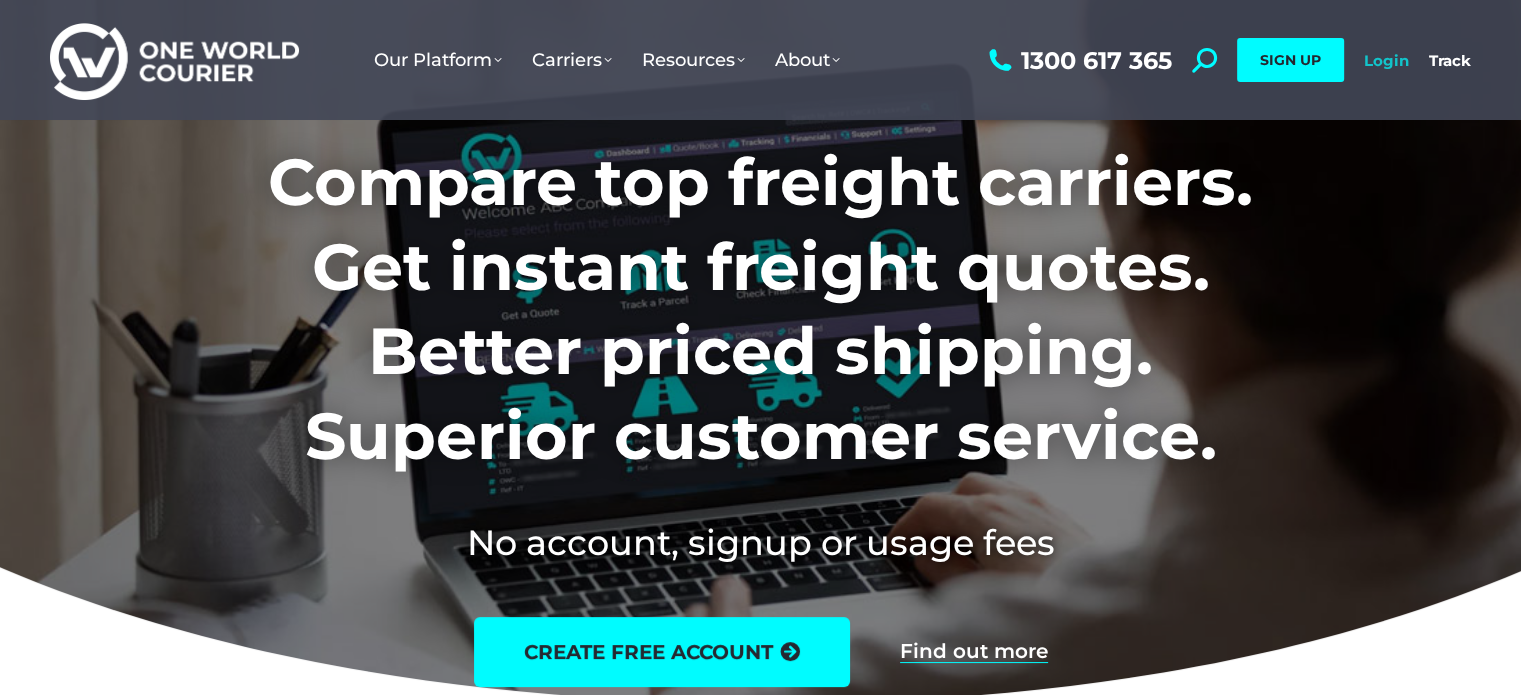 click on "Login" at bounding box center [1386, 60] 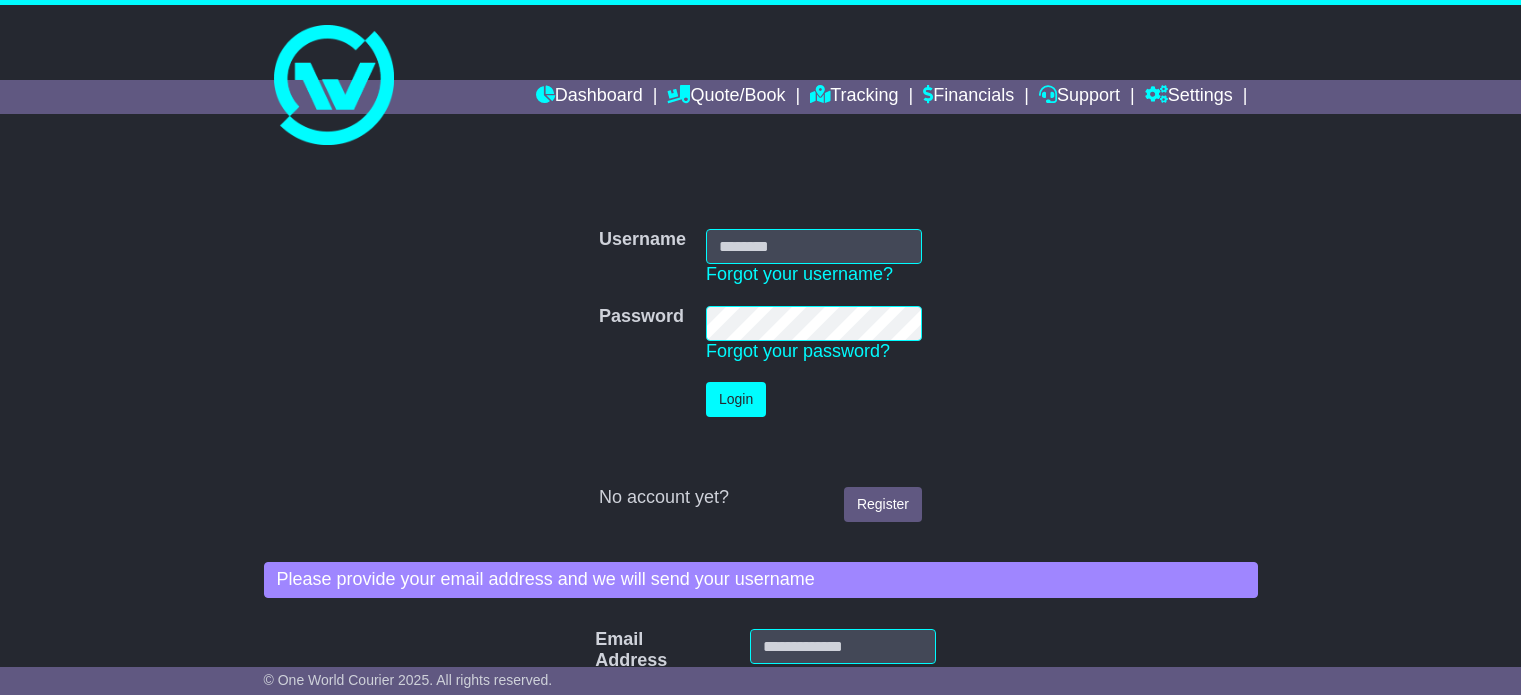 scroll, scrollTop: 0, scrollLeft: 0, axis: both 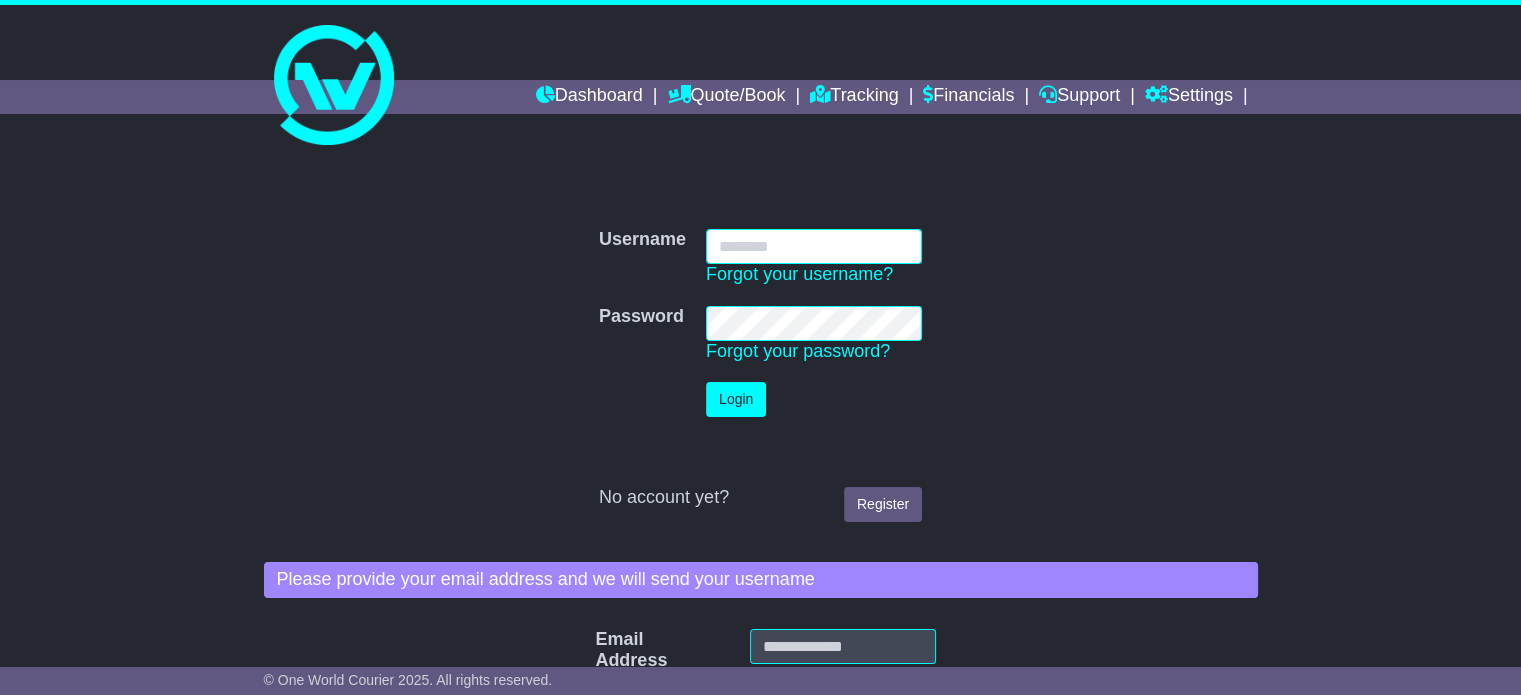 type on "**********" 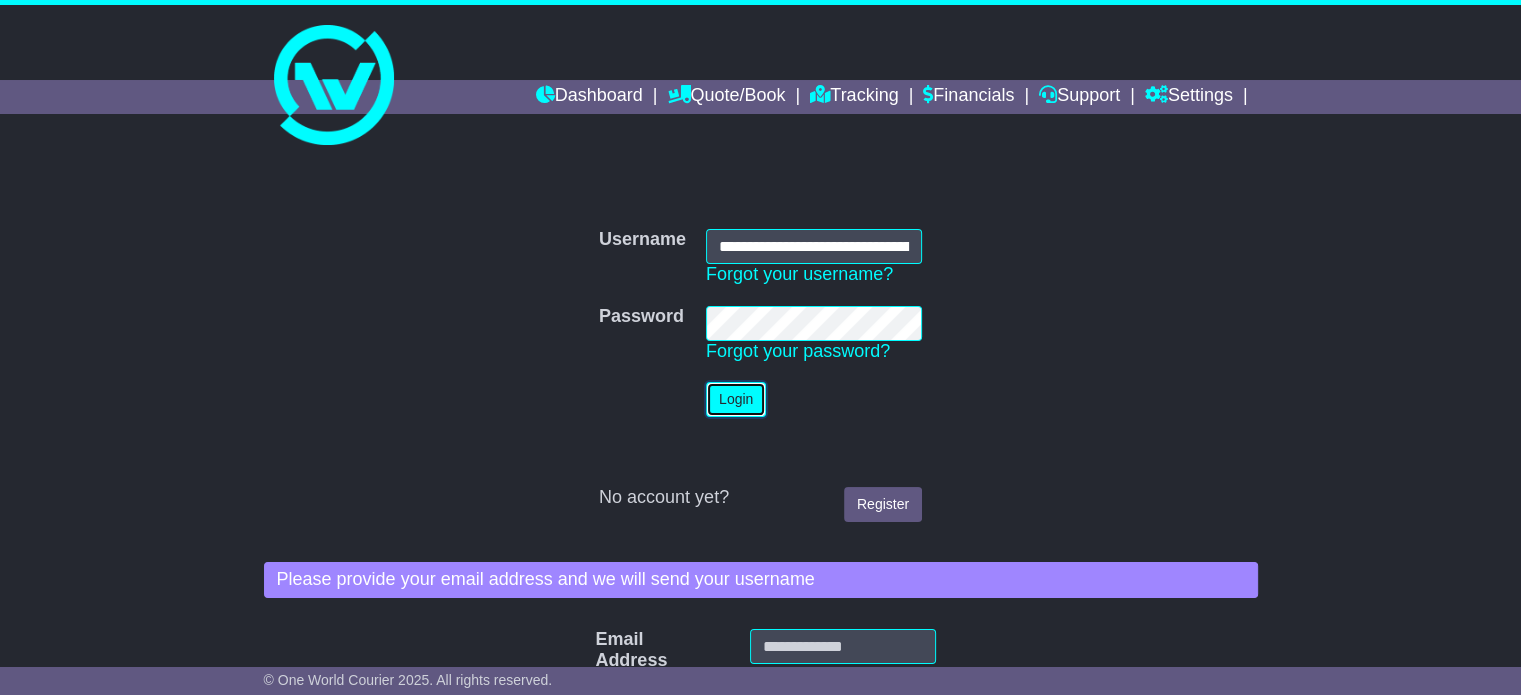 click on "Login" at bounding box center [736, 399] 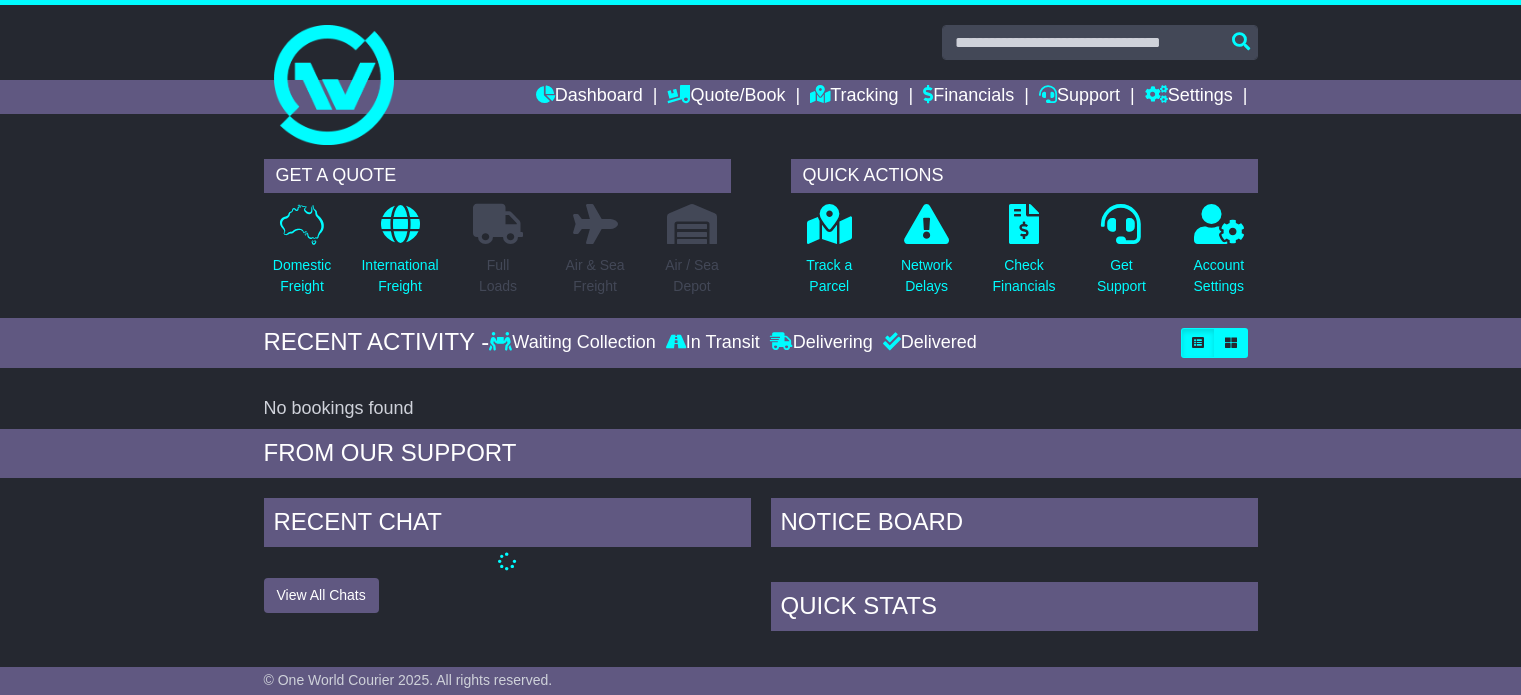 scroll, scrollTop: 0, scrollLeft: 0, axis: both 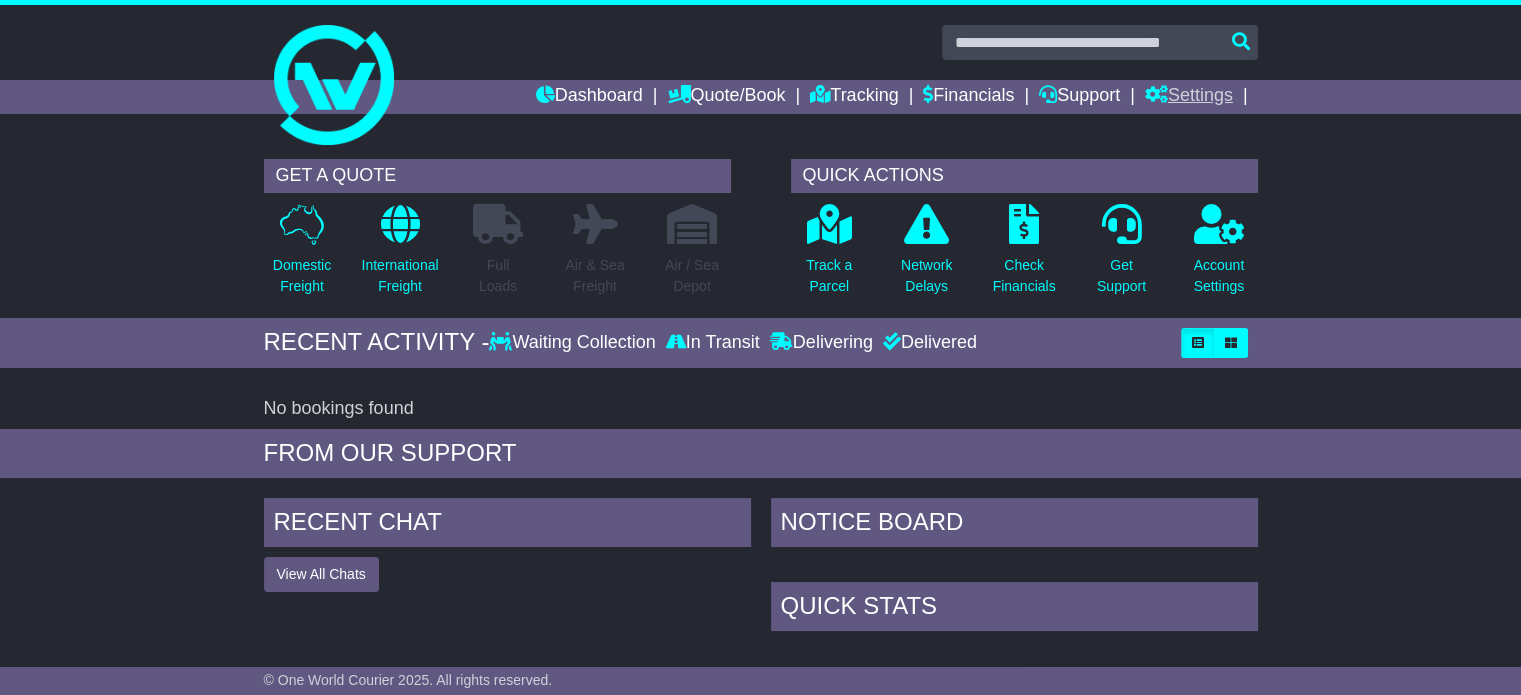 click on "Settings" at bounding box center [1189, 97] 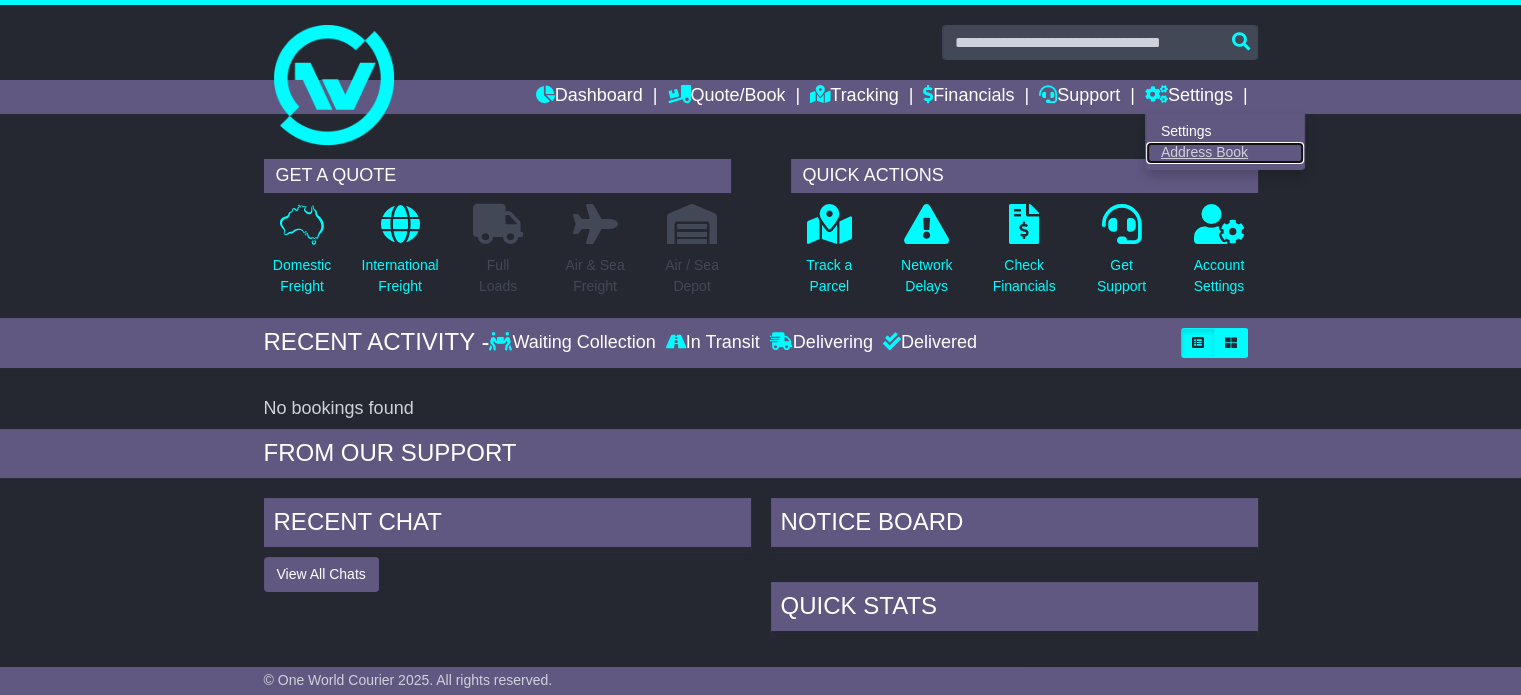click on "Address Book" at bounding box center (1225, 153) 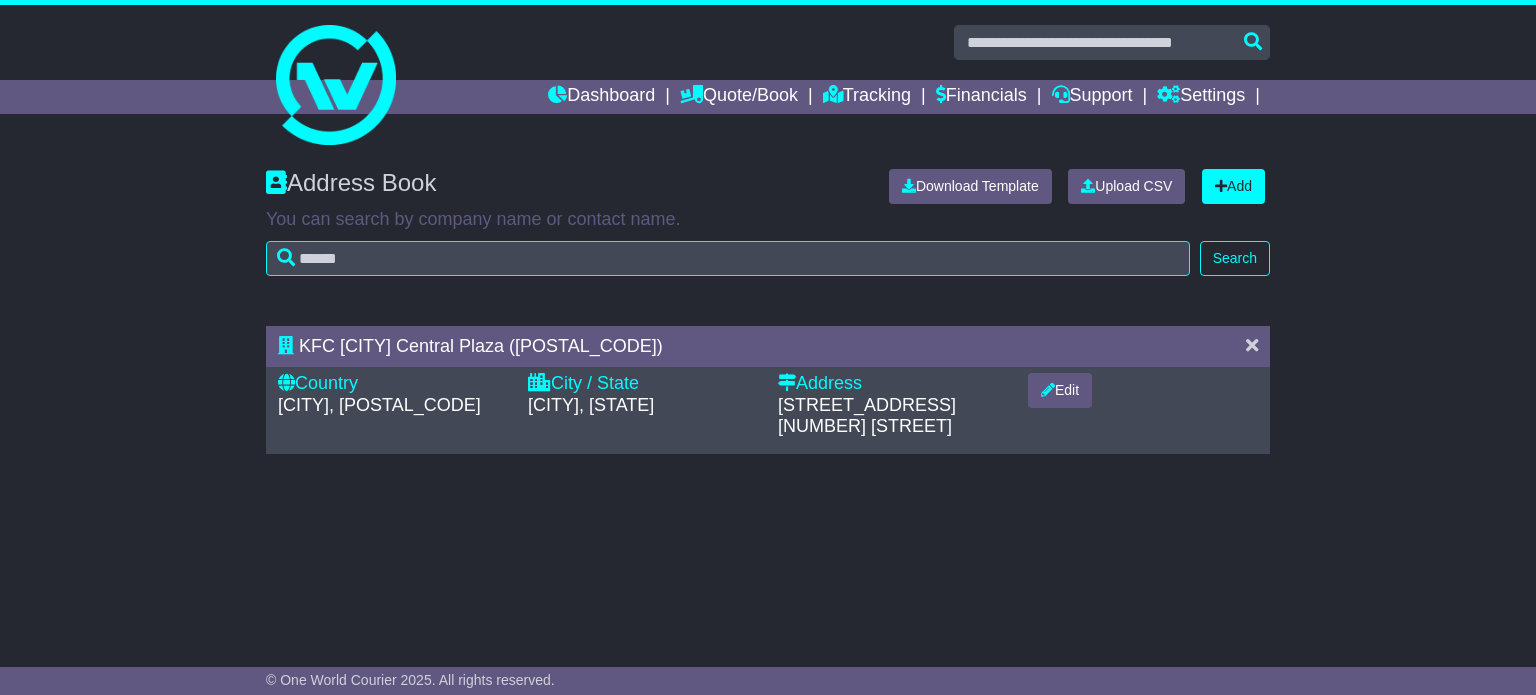 scroll, scrollTop: 0, scrollLeft: 0, axis: both 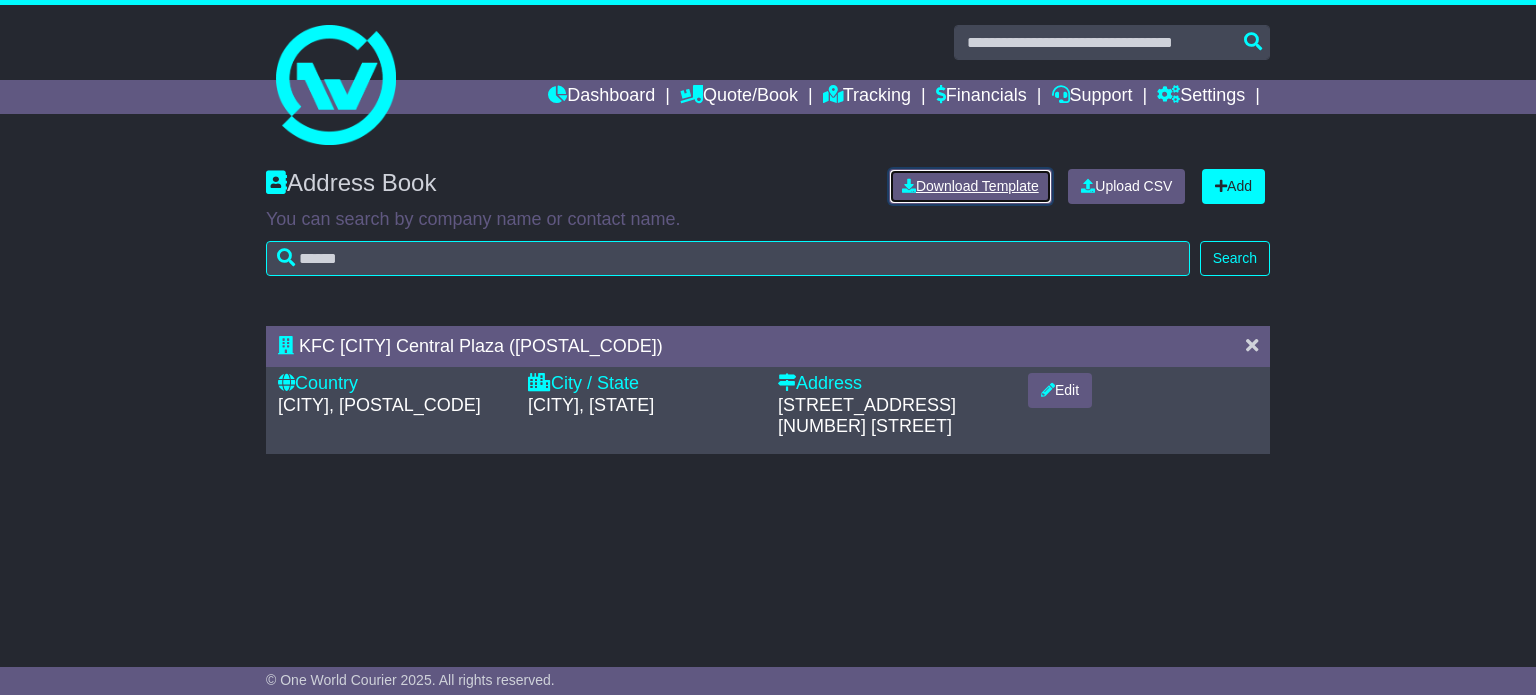 click on "Download Template" at bounding box center [970, 186] 